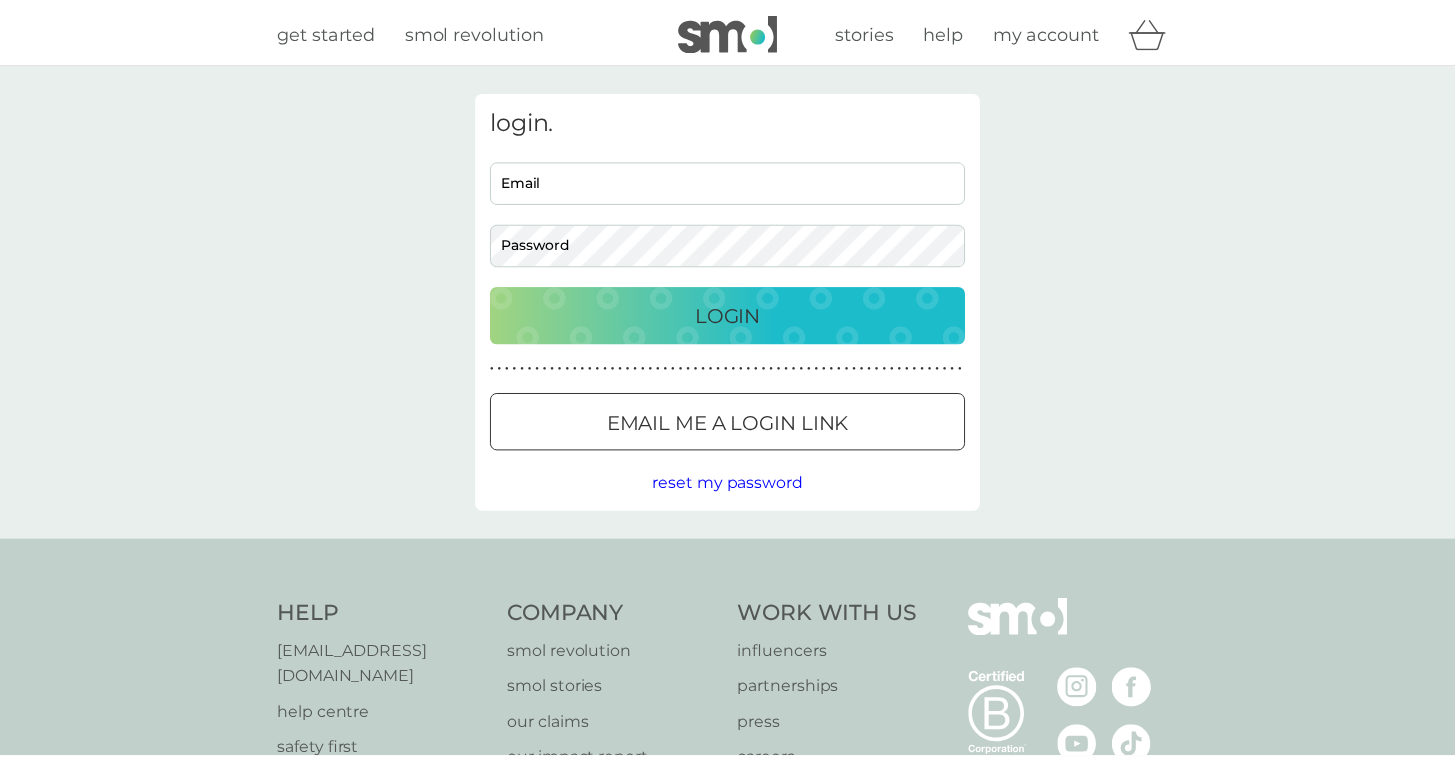 scroll, scrollTop: 0, scrollLeft: 0, axis: both 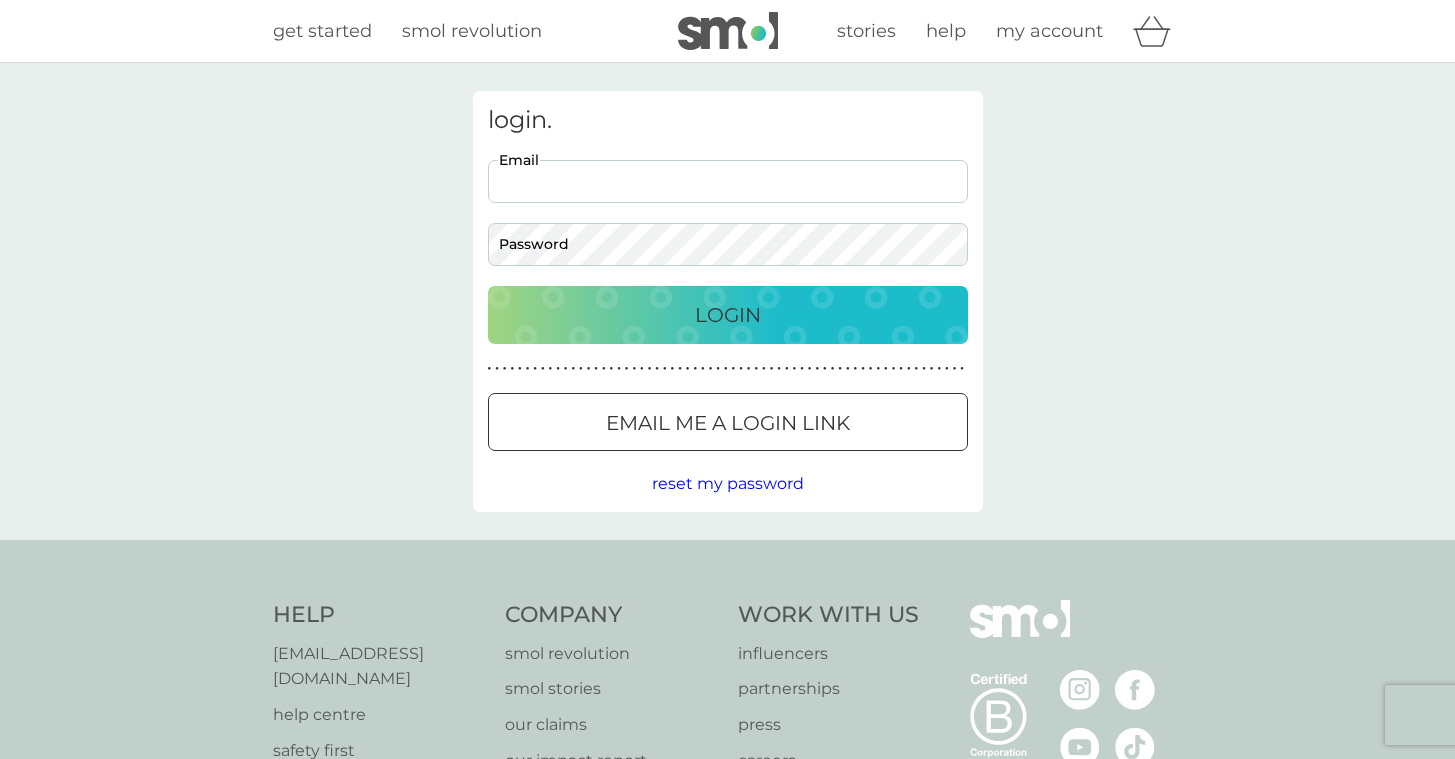 type on "dagmara0680@gmail.com" 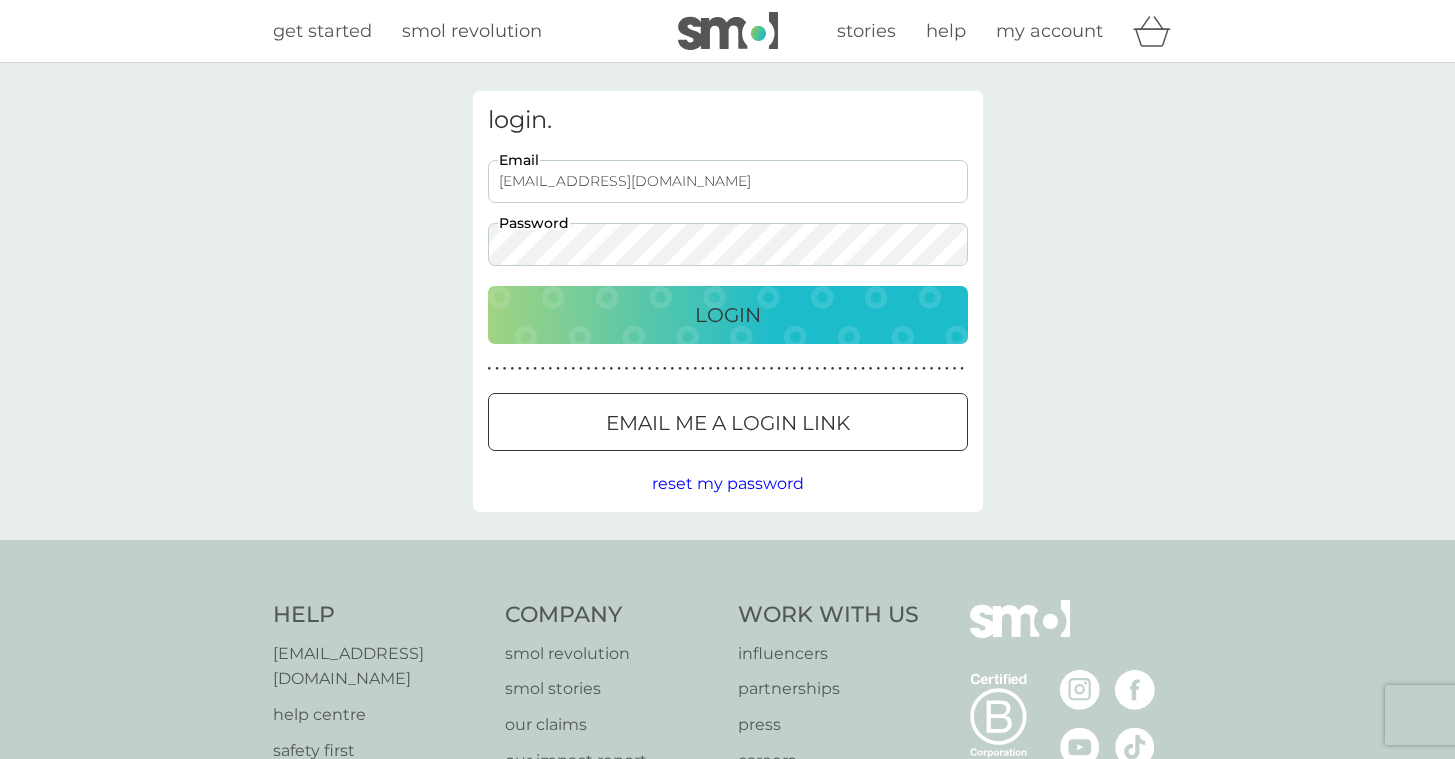 click on "Login" at bounding box center [728, 315] 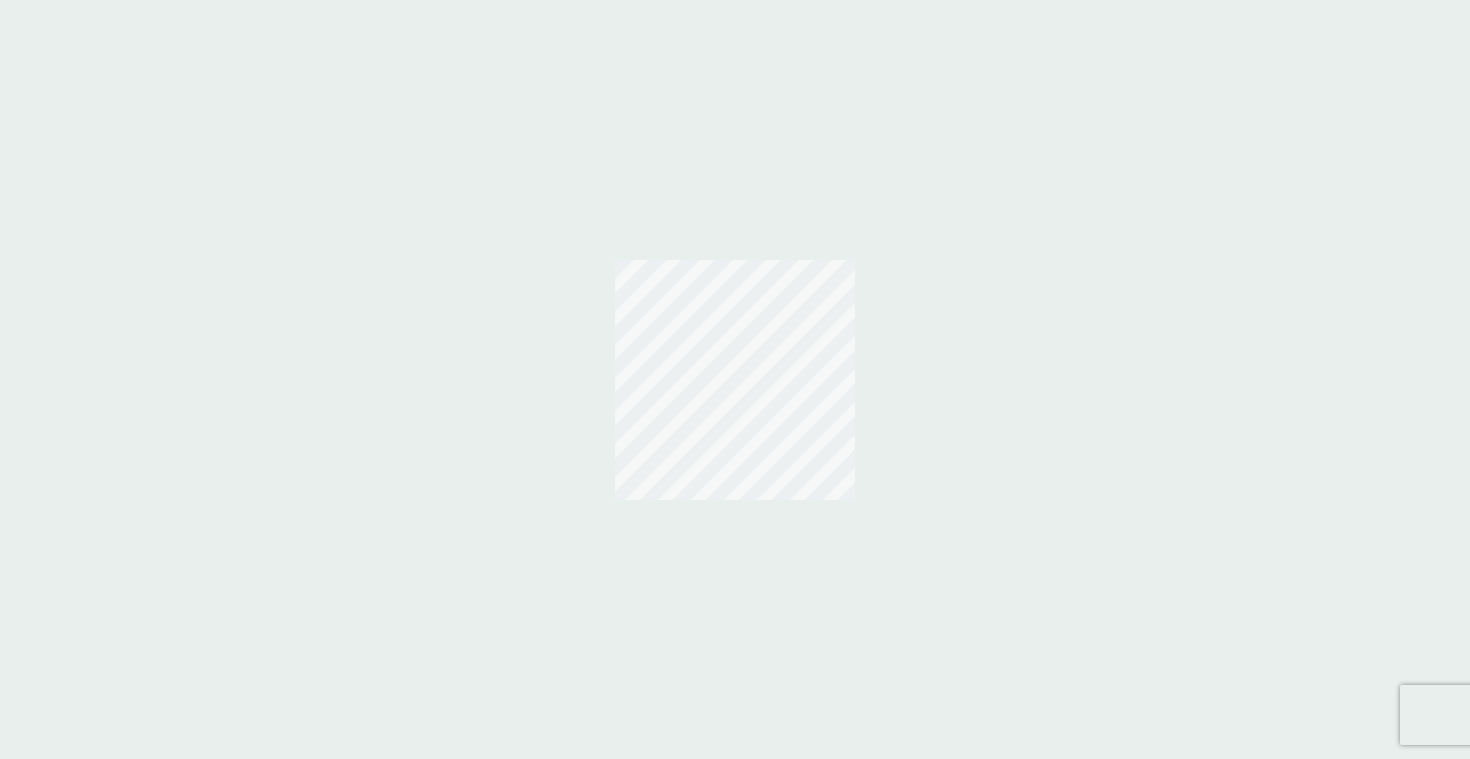 scroll, scrollTop: 0, scrollLeft: 0, axis: both 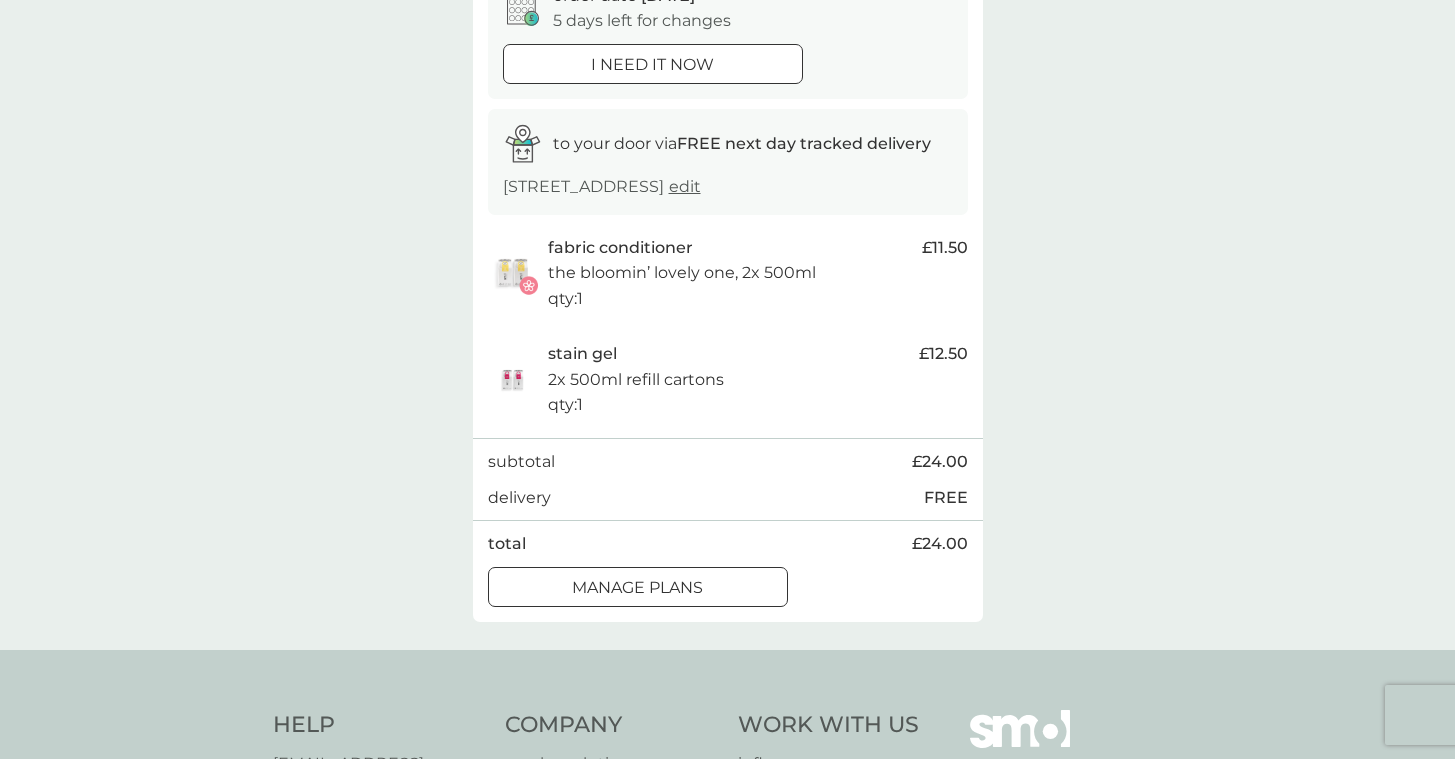 click on "manage plans" at bounding box center [637, 588] 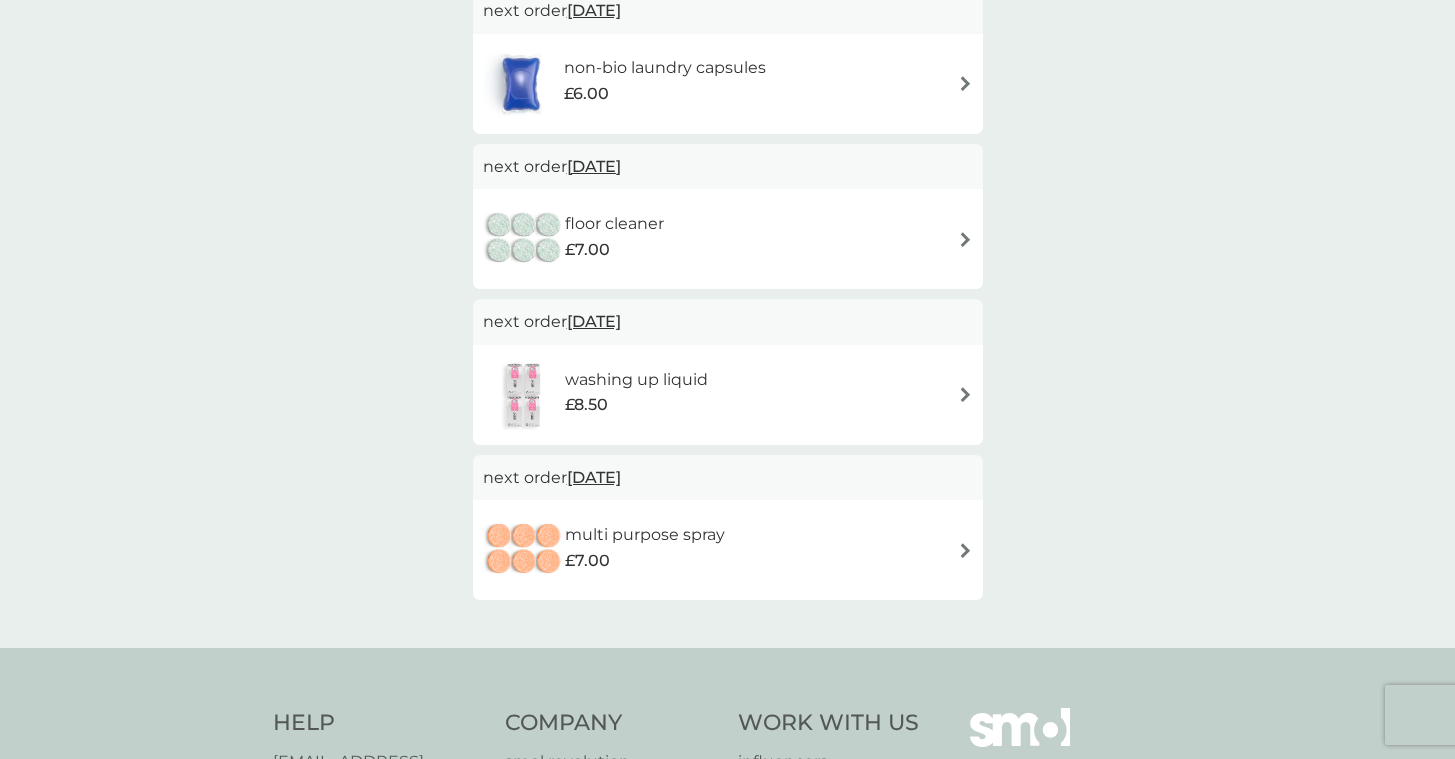 scroll, scrollTop: 0, scrollLeft: 0, axis: both 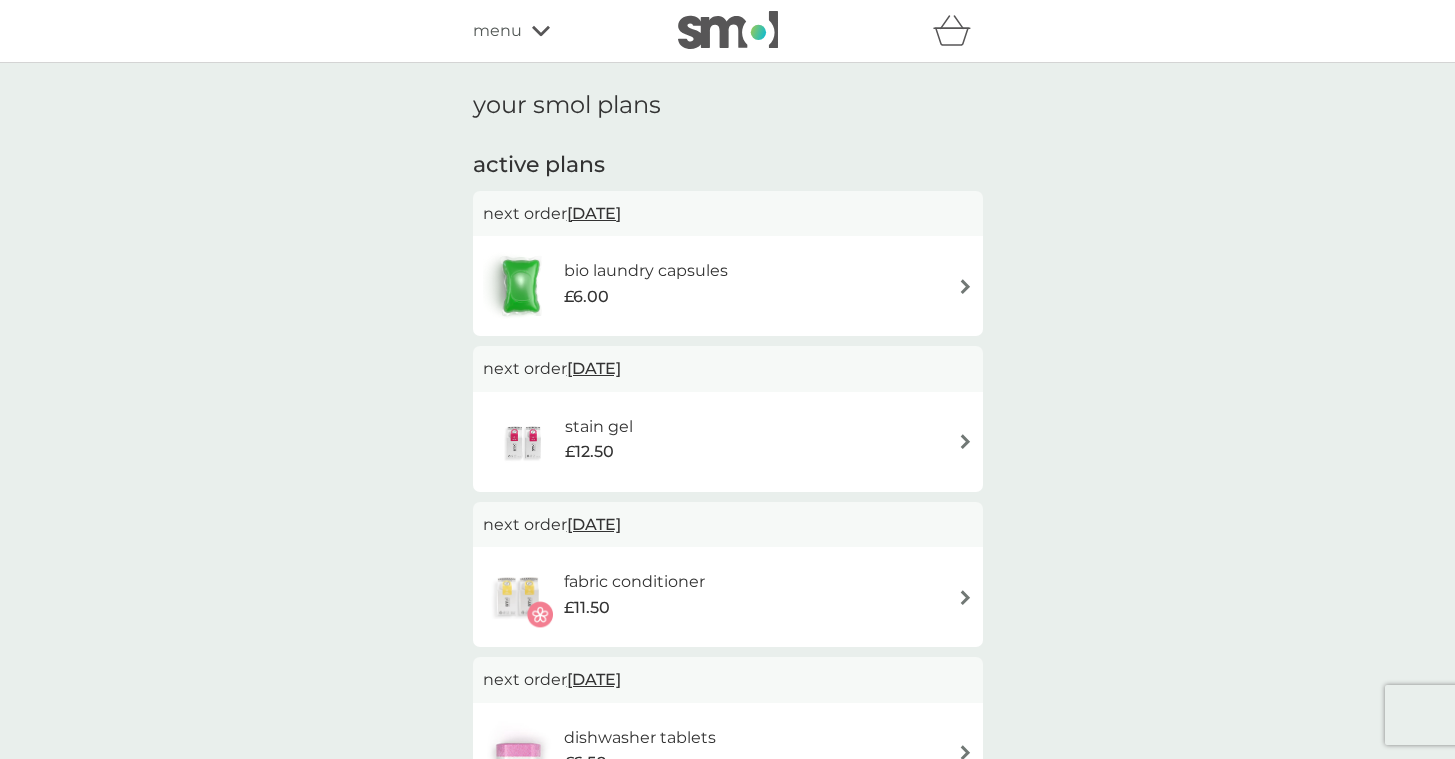 click on "stain gel" at bounding box center [599, 427] 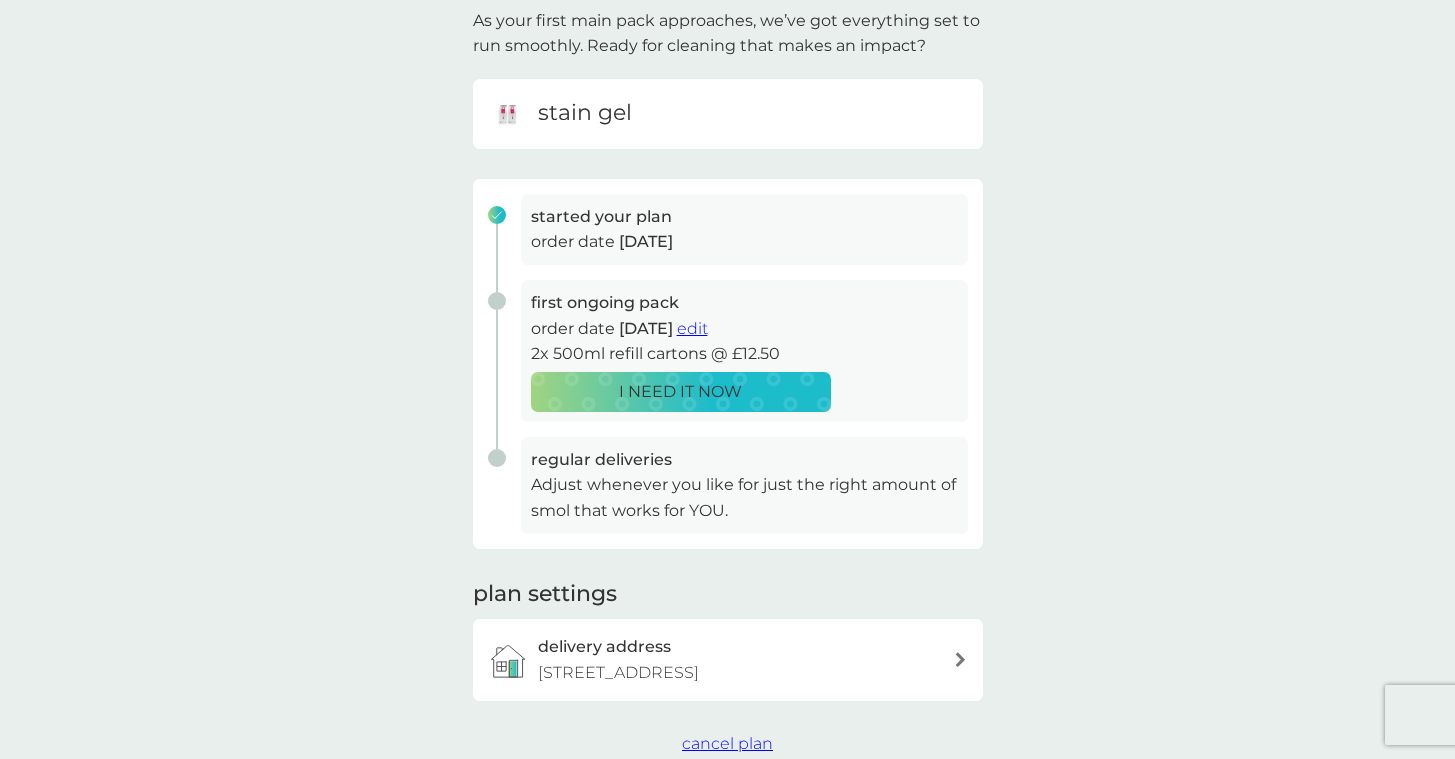 scroll, scrollTop: 296, scrollLeft: 0, axis: vertical 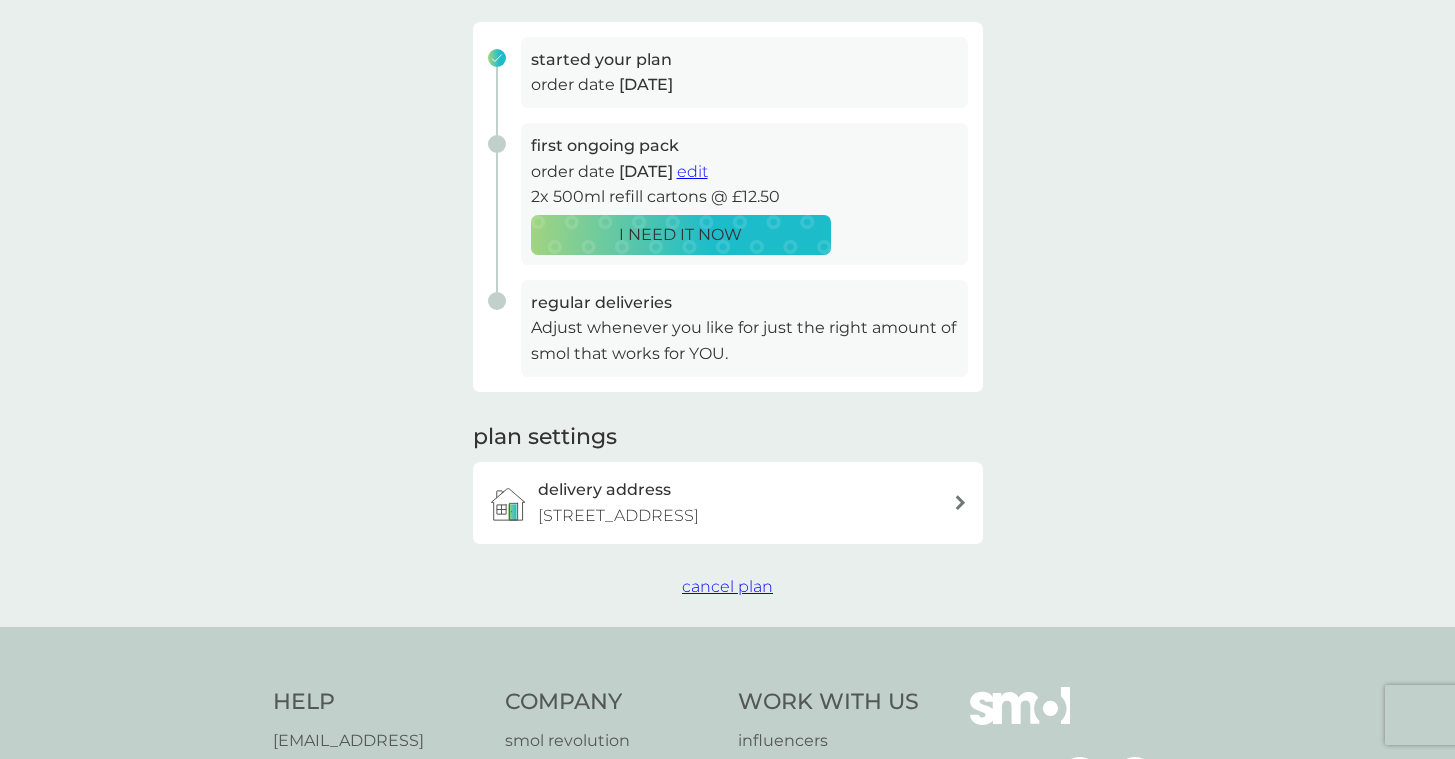 click on "cancel plan" at bounding box center (727, 586) 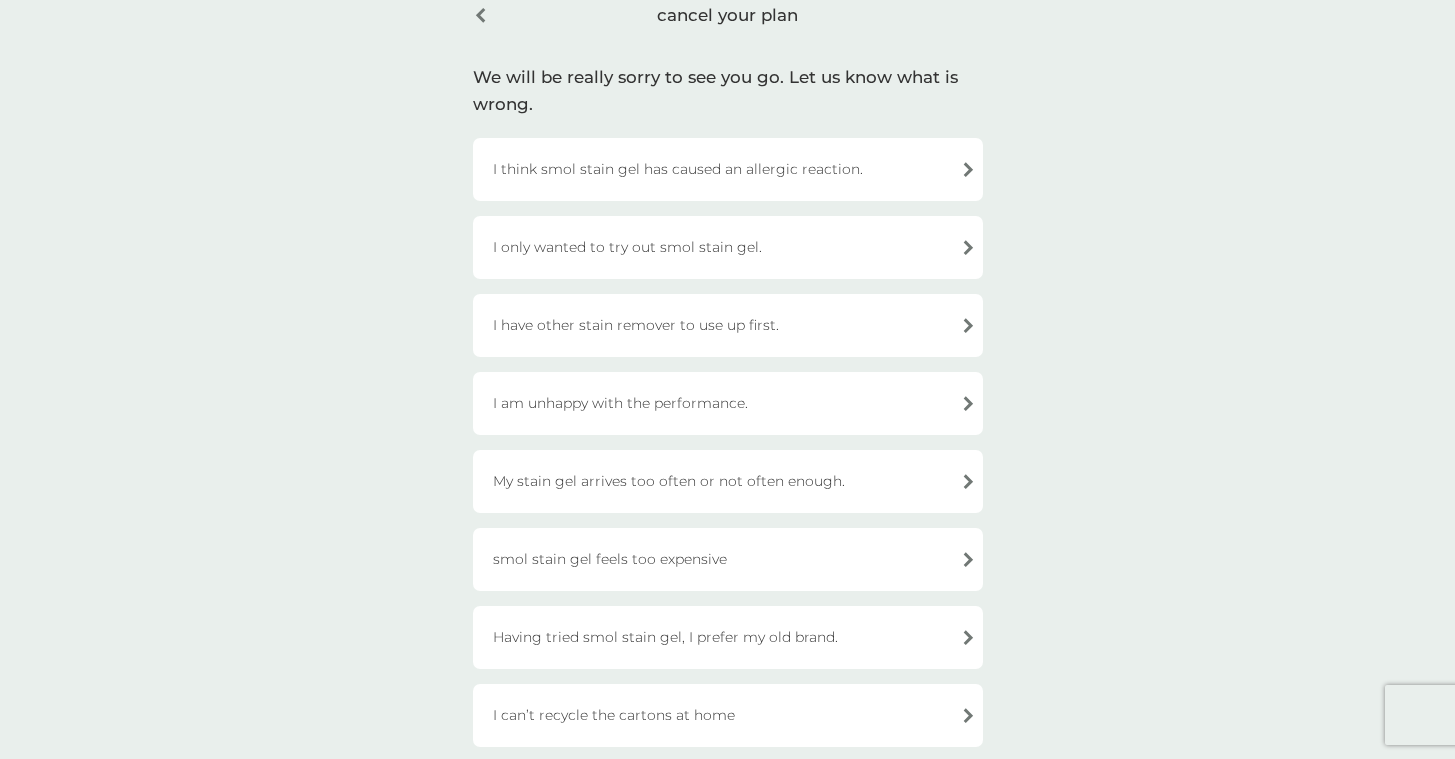 scroll, scrollTop: 65, scrollLeft: 0, axis: vertical 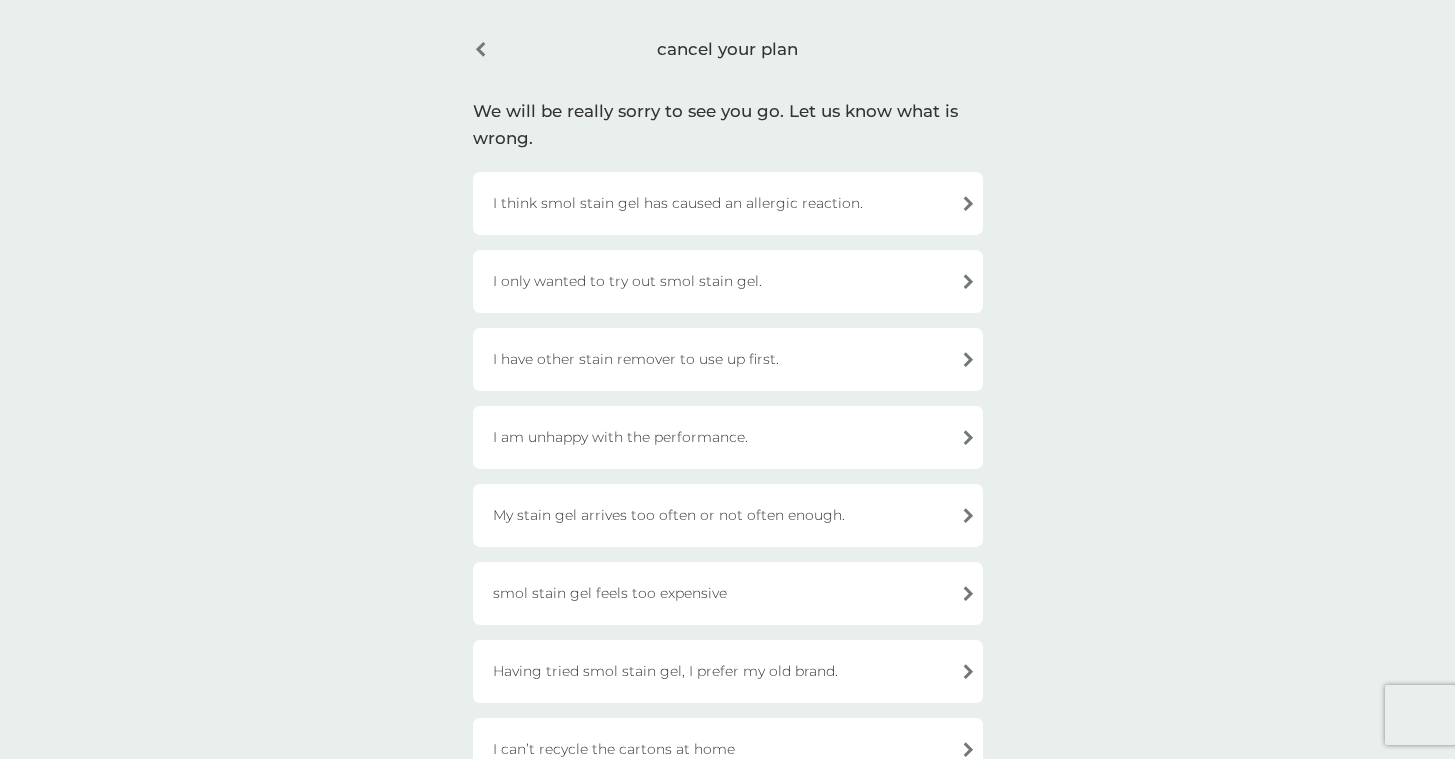 click on "I only wanted to try out smol stain gel." at bounding box center (728, 281) 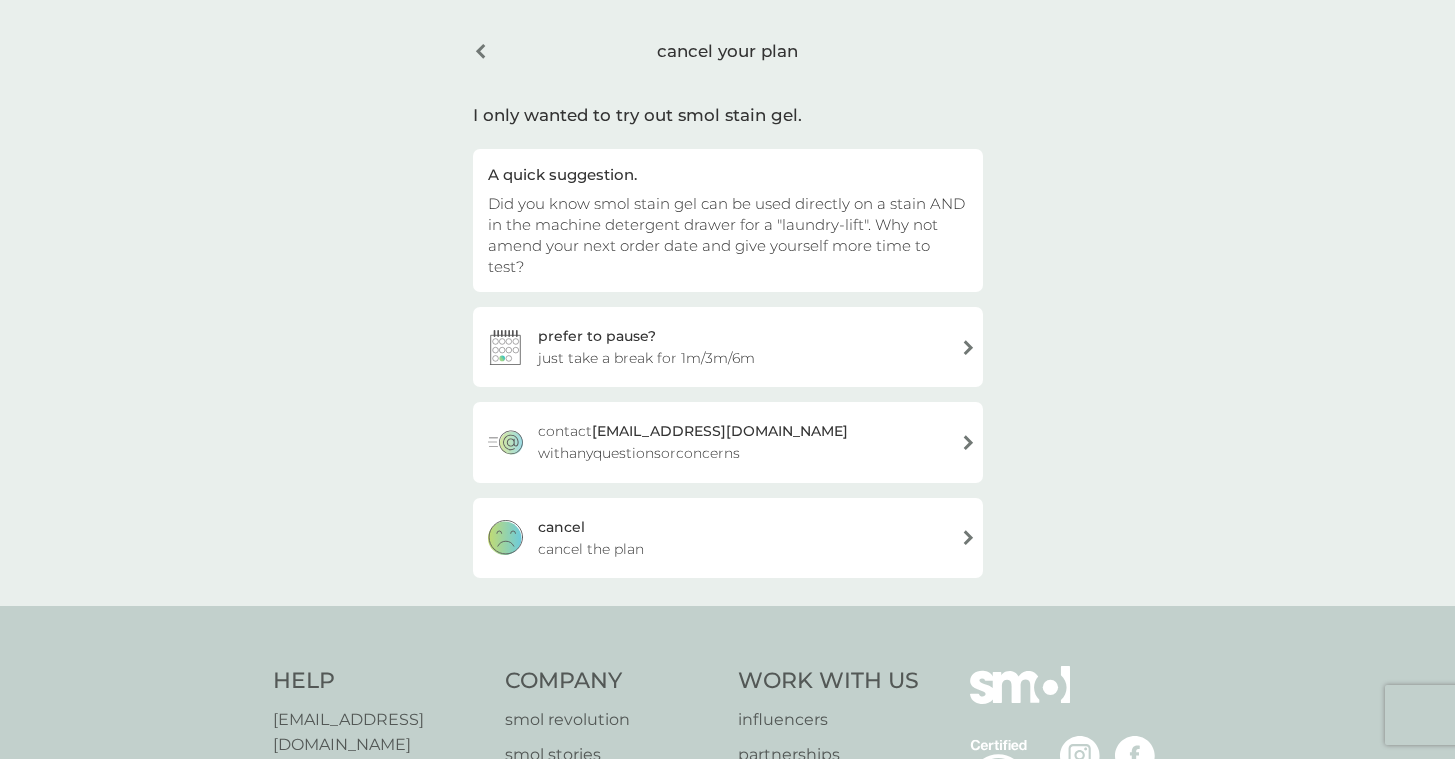 click on "cancel the plan" at bounding box center (591, 549) 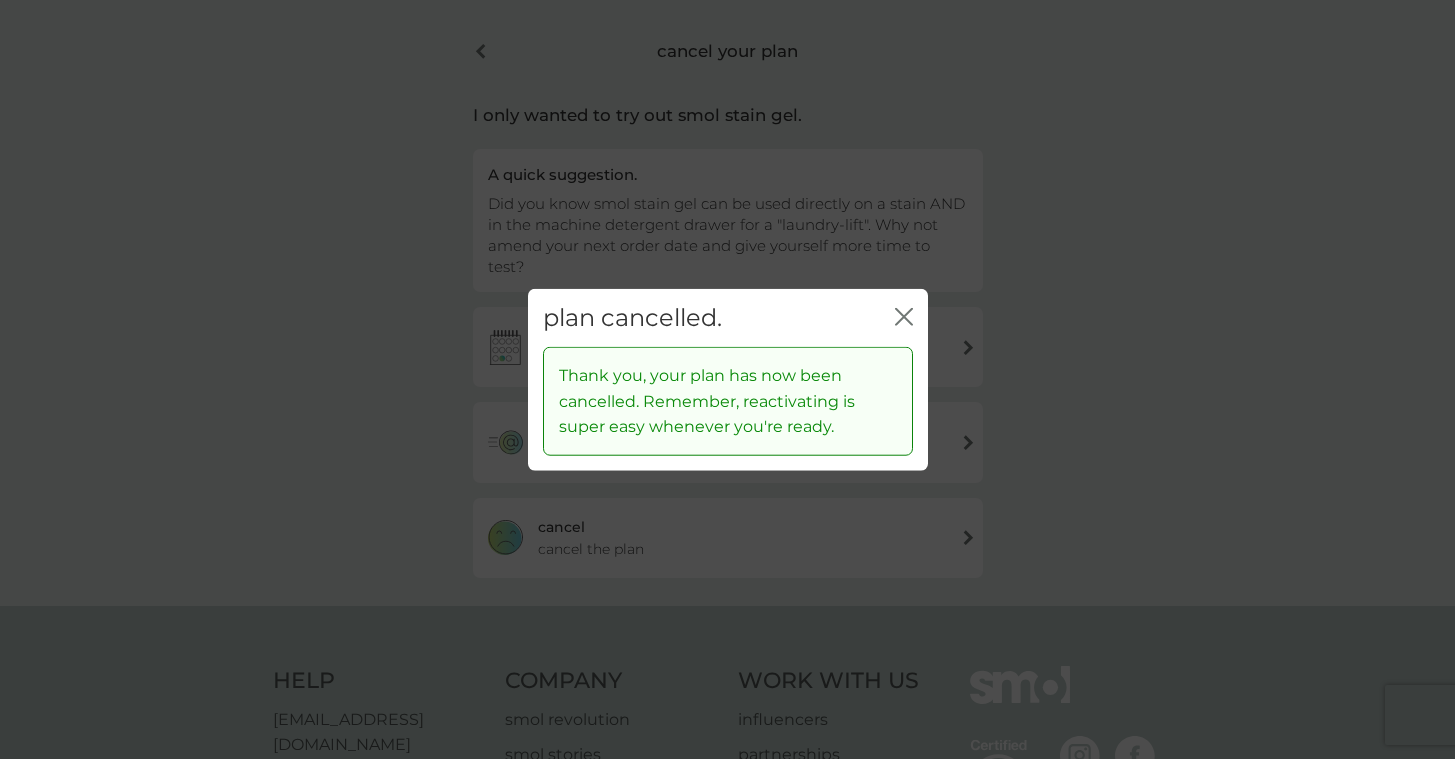 click 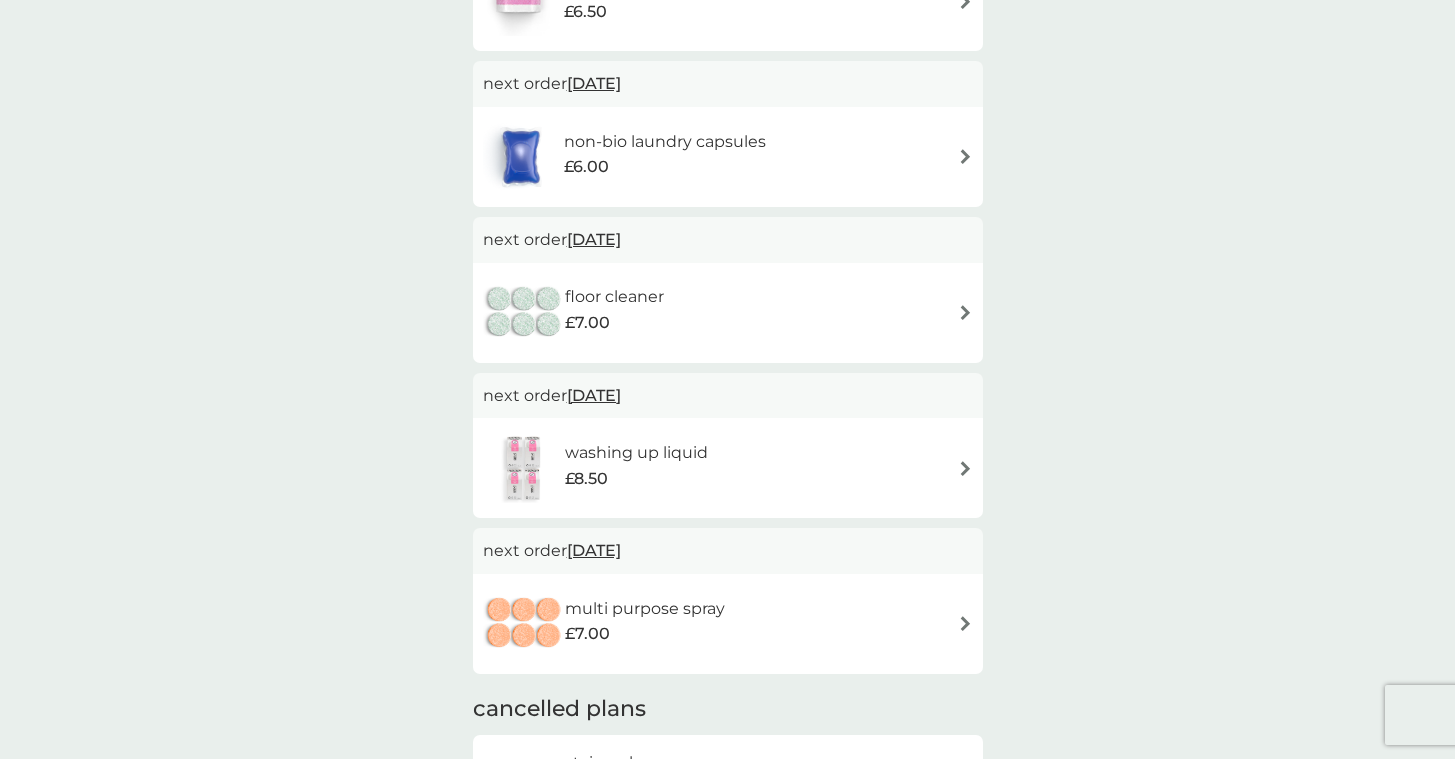 scroll, scrollTop: 514, scrollLeft: 0, axis: vertical 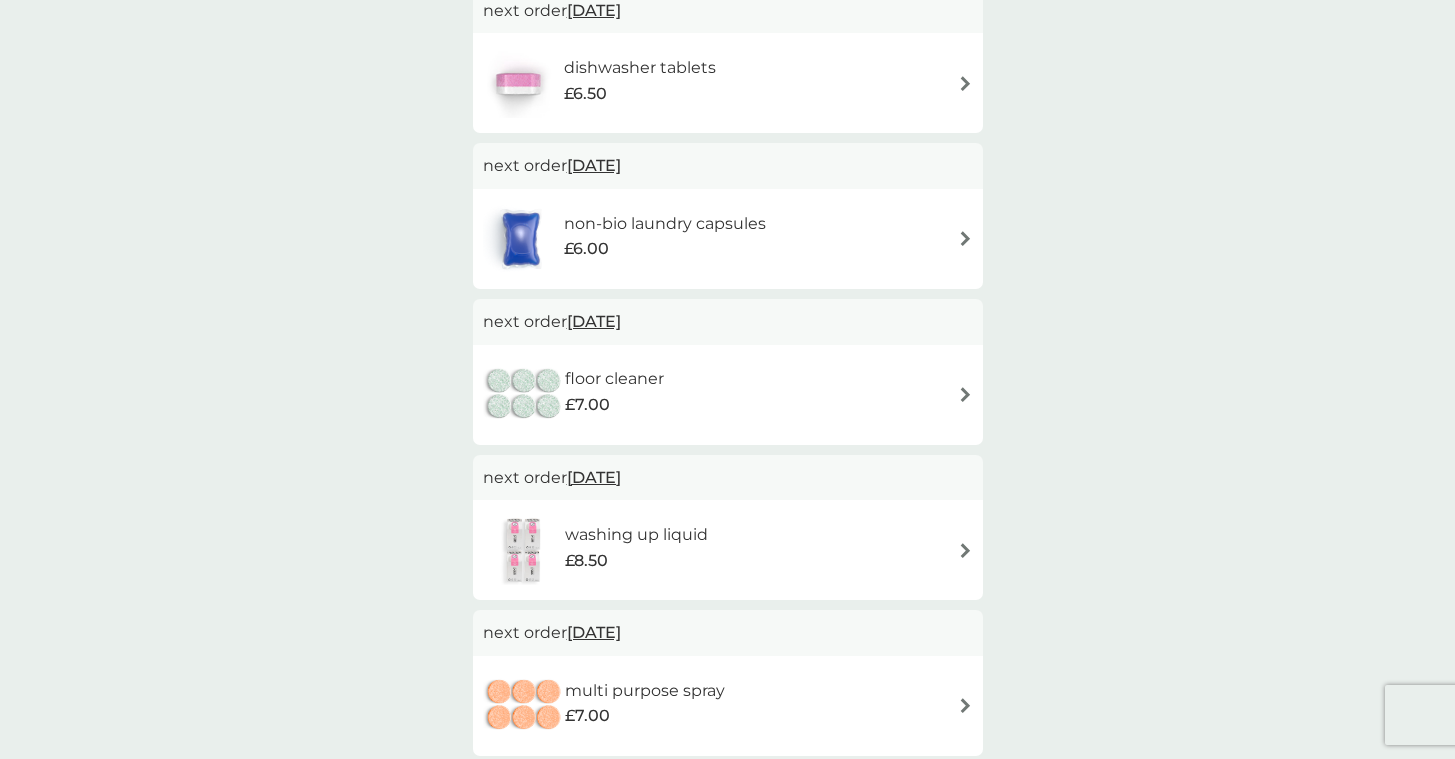 click on "floor cleaner £7.00" at bounding box center [728, 395] 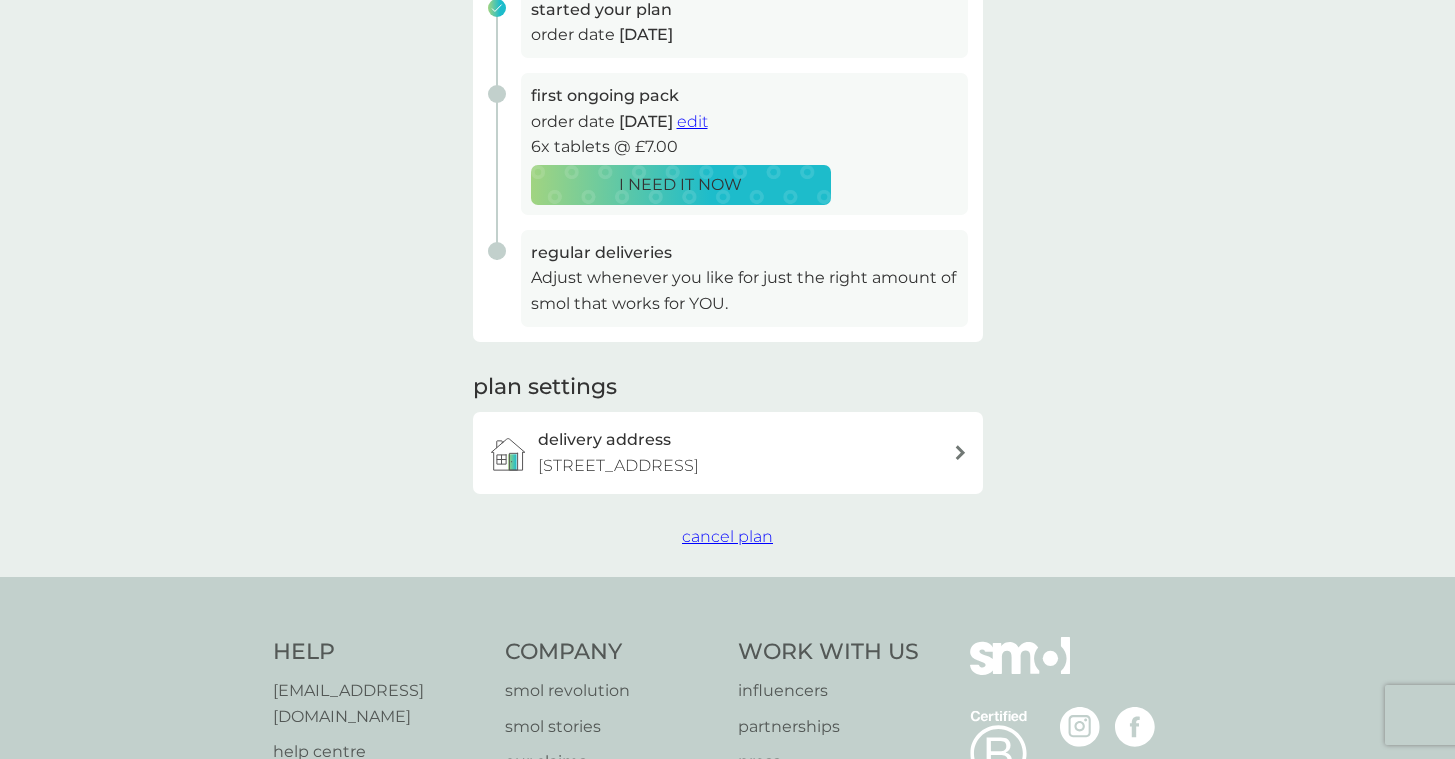 scroll, scrollTop: 350, scrollLeft: 0, axis: vertical 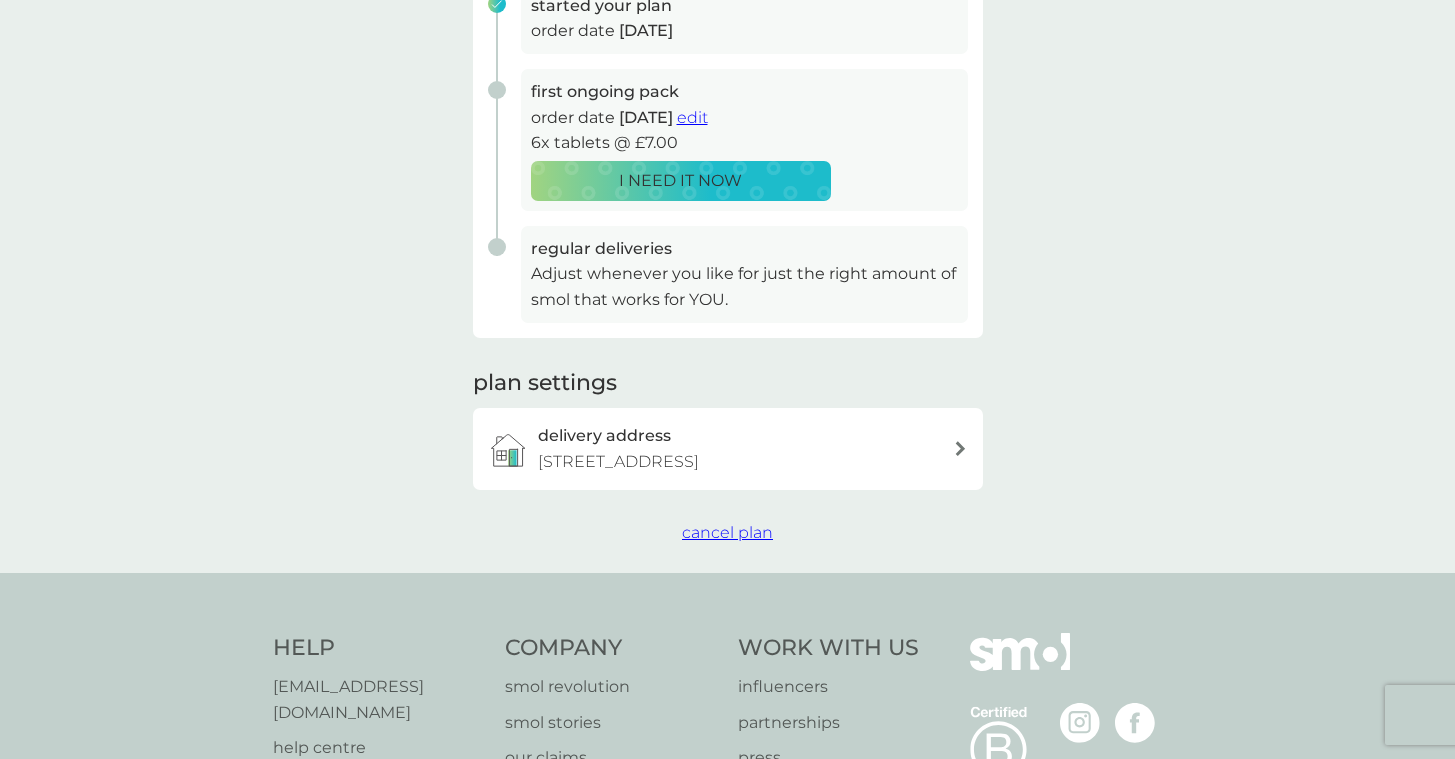 click on "cancel plan" at bounding box center [727, 532] 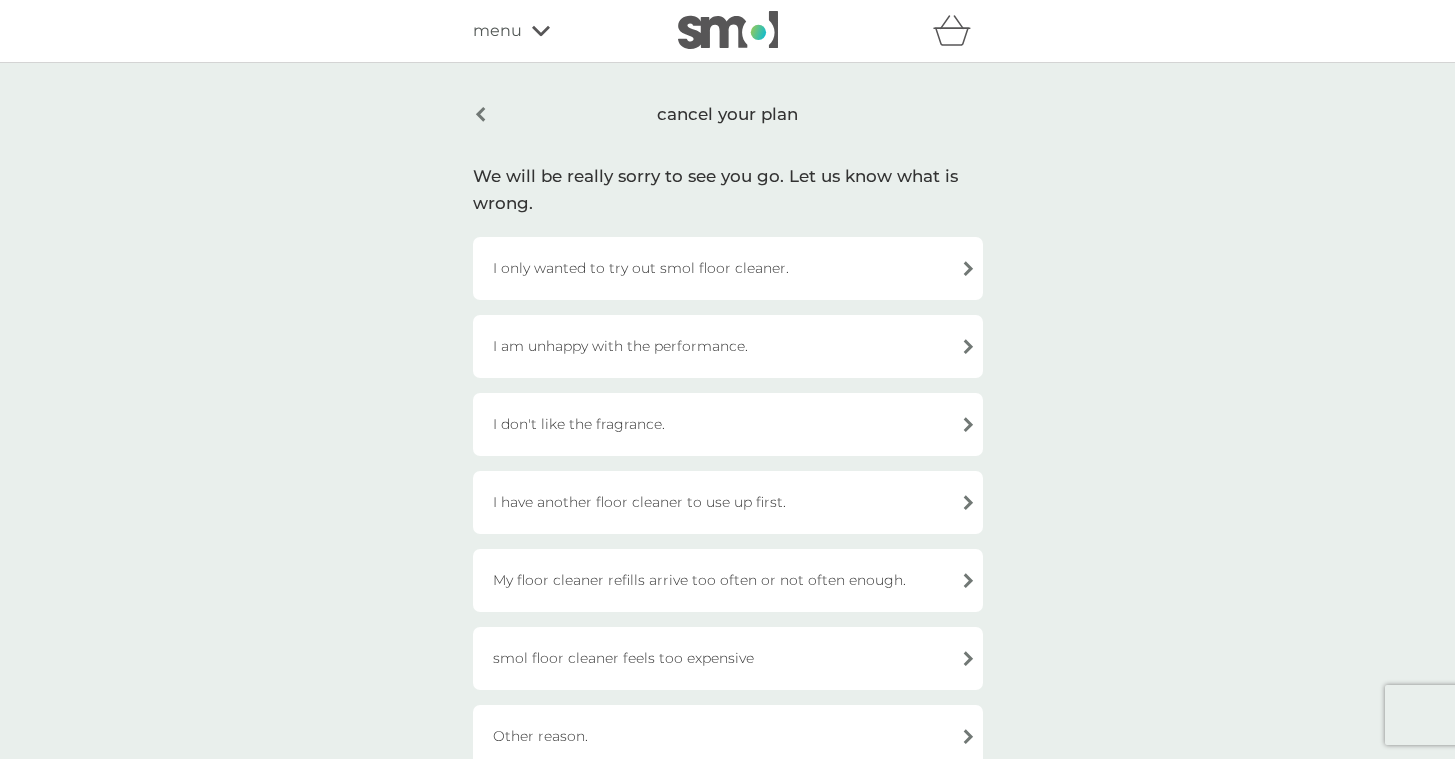 click on "I only wanted to try out smol floor cleaner." at bounding box center [728, 268] 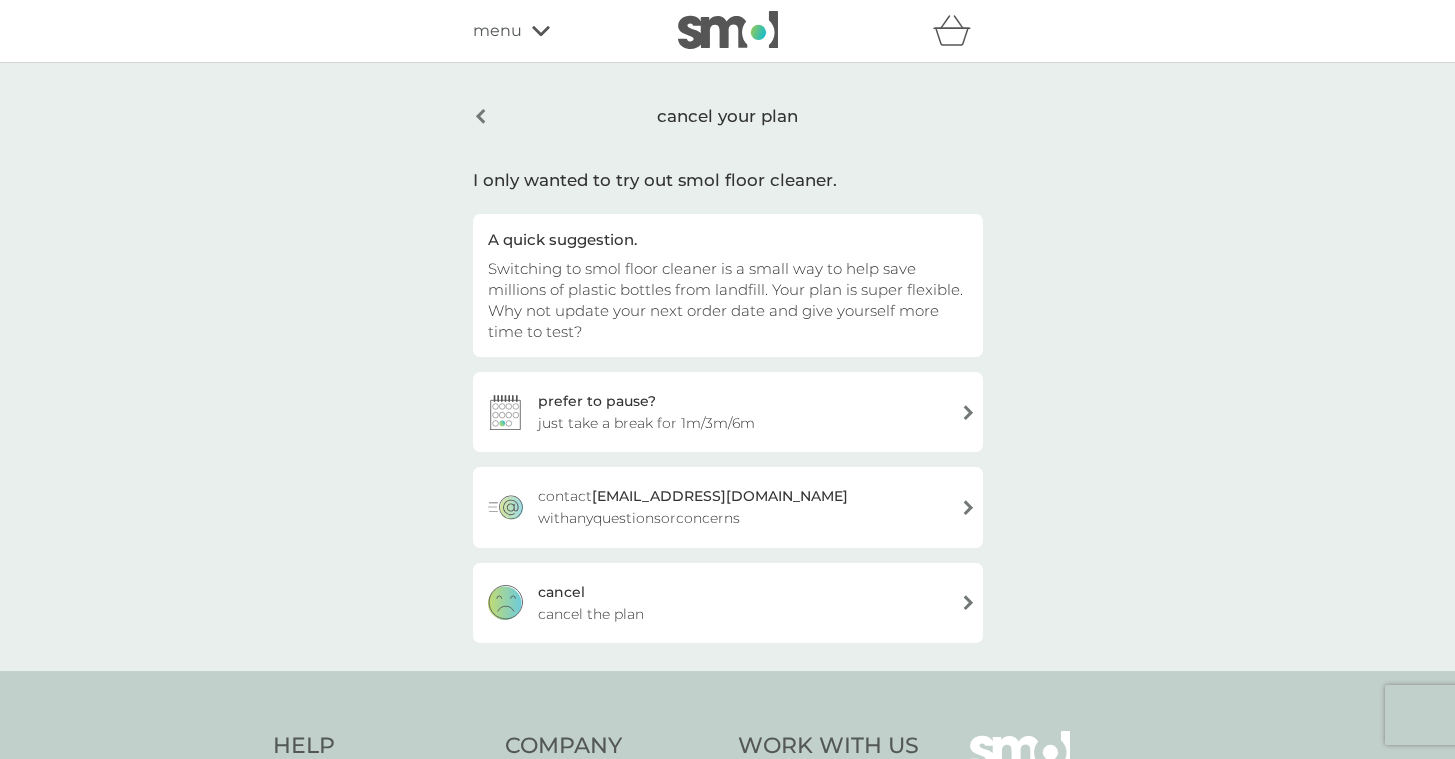 scroll, scrollTop: 160, scrollLeft: 0, axis: vertical 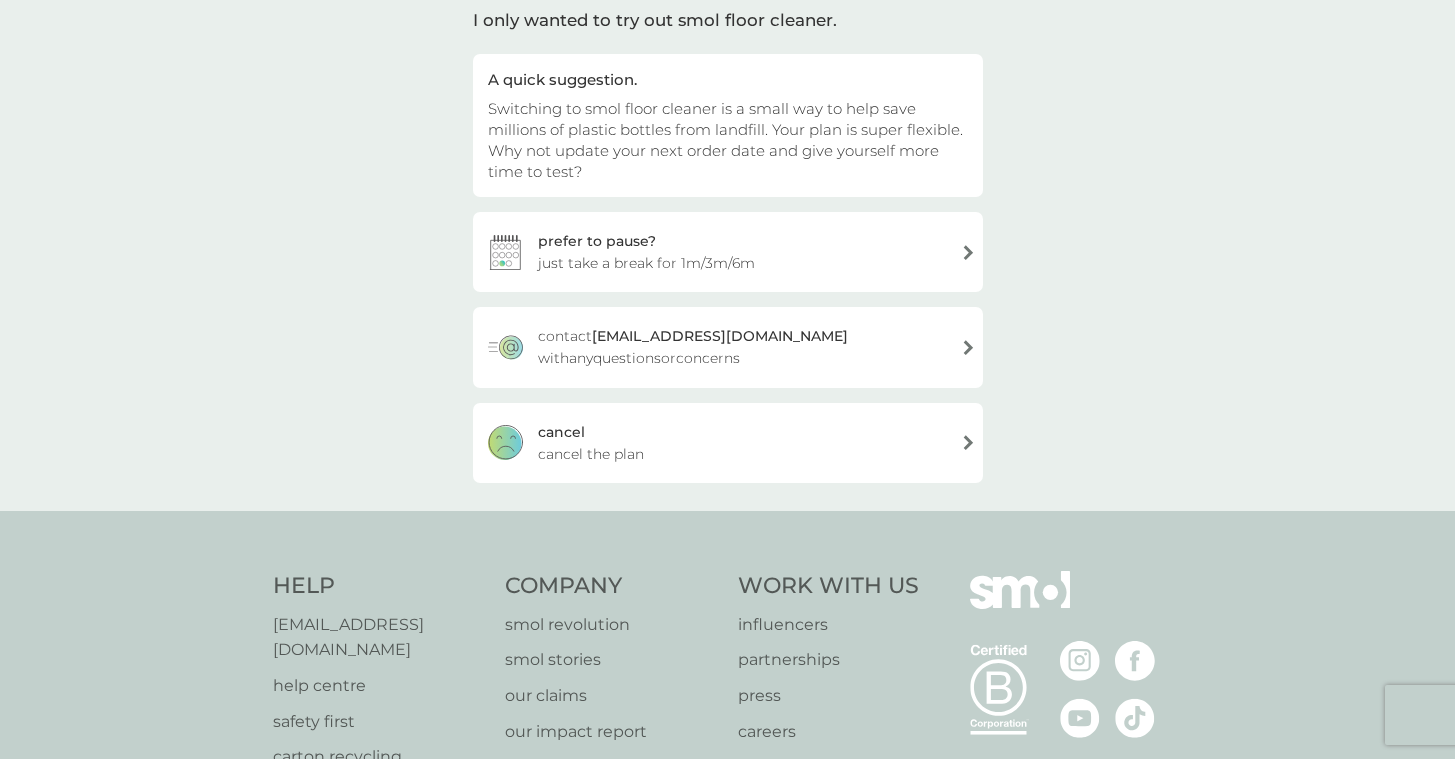 click on "cancel the plan" at bounding box center [591, 454] 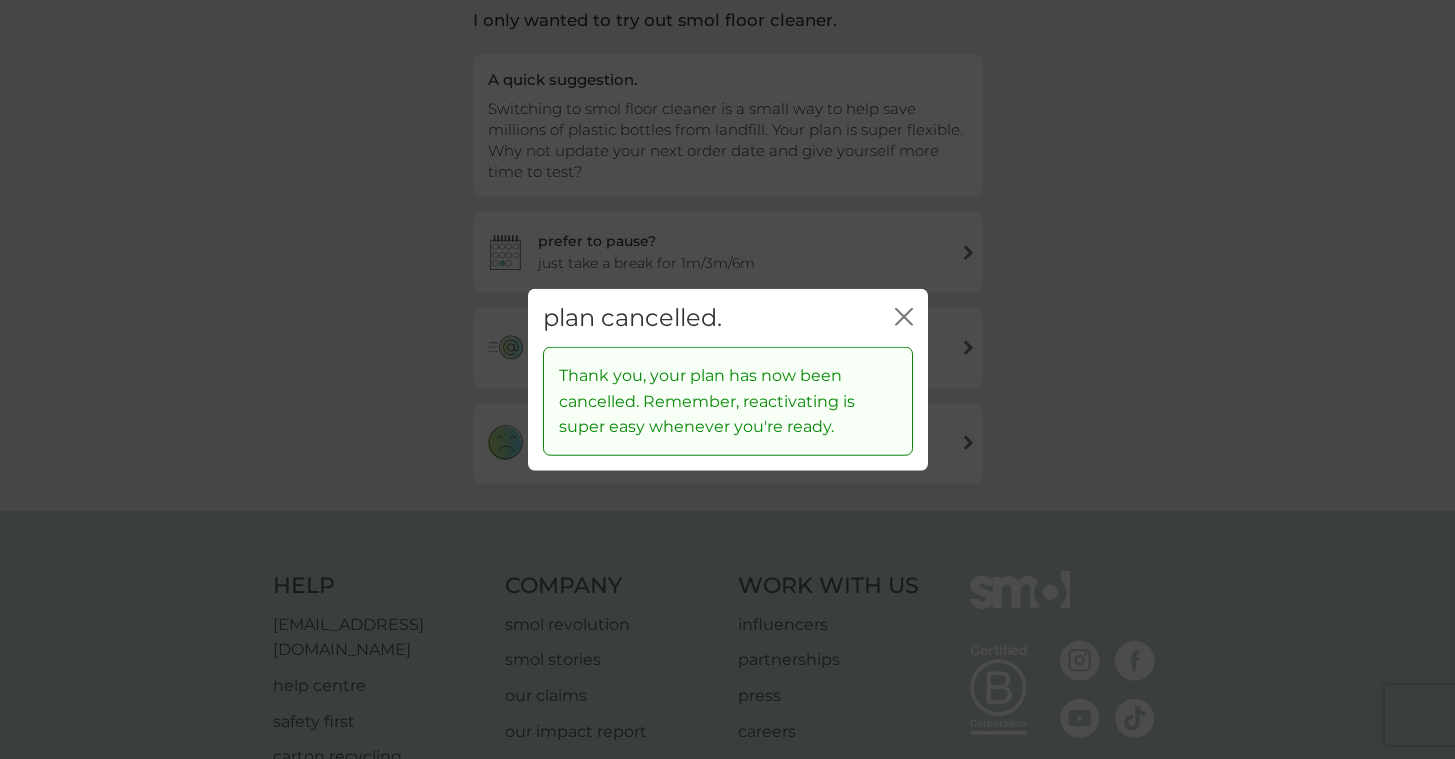 click on "close" 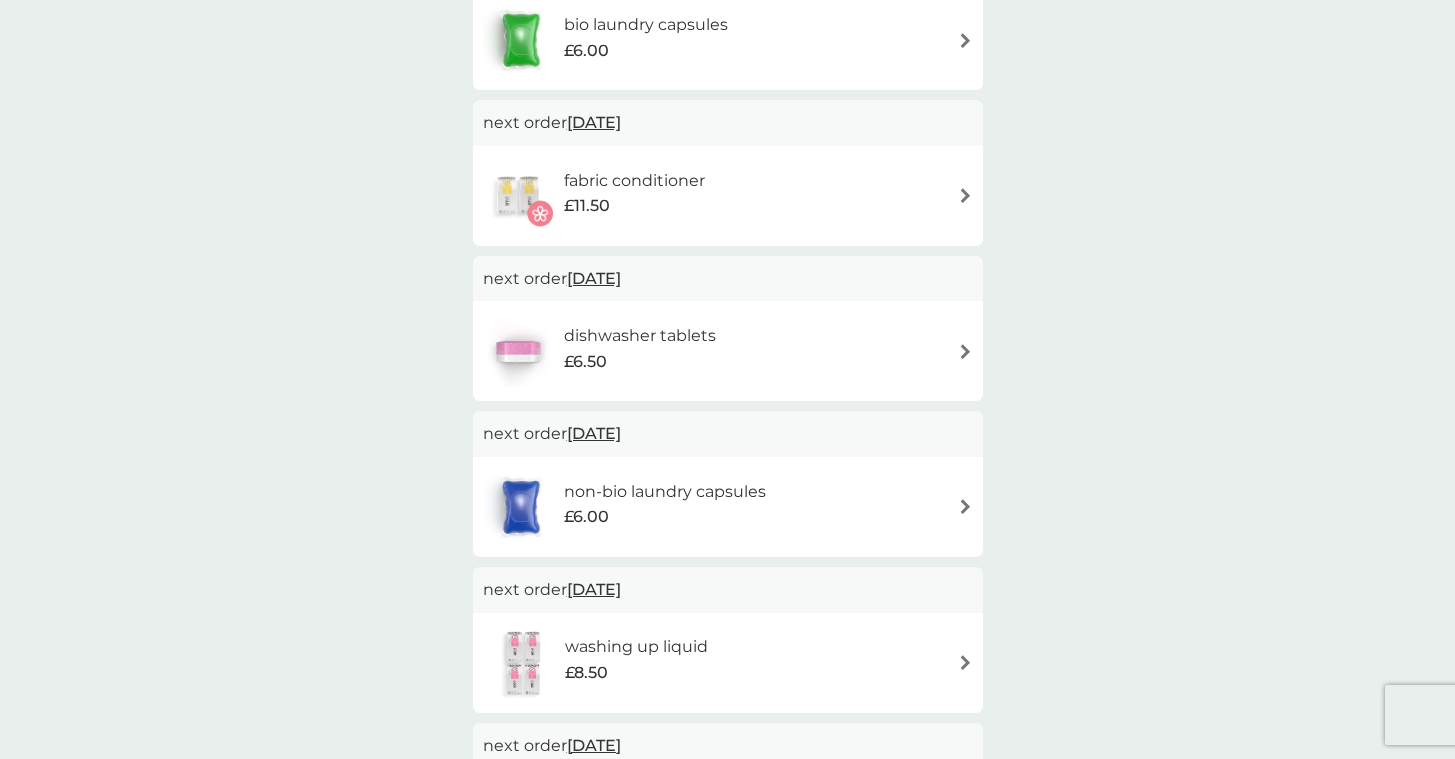 scroll, scrollTop: 94, scrollLeft: 0, axis: vertical 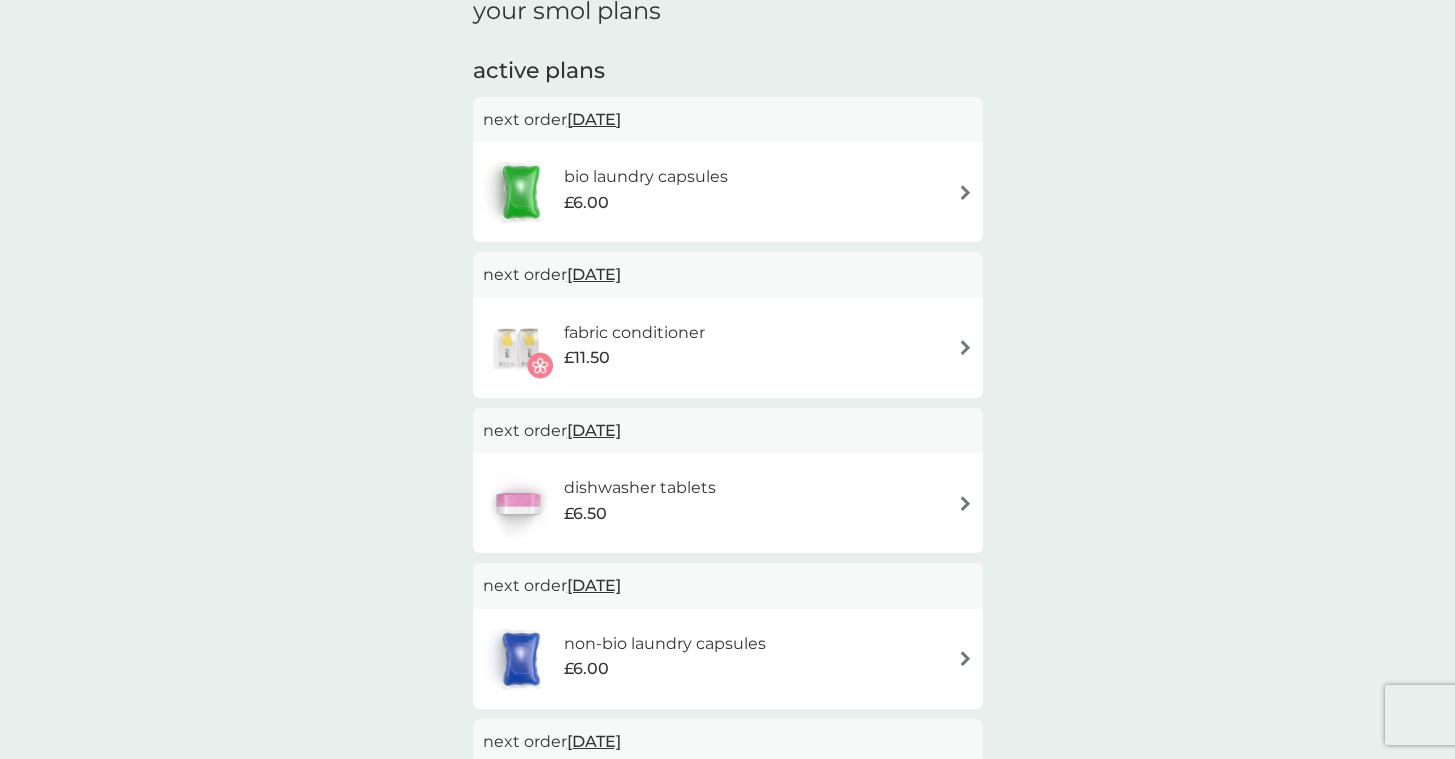 click on "bio laundry capsules" at bounding box center [646, 177] 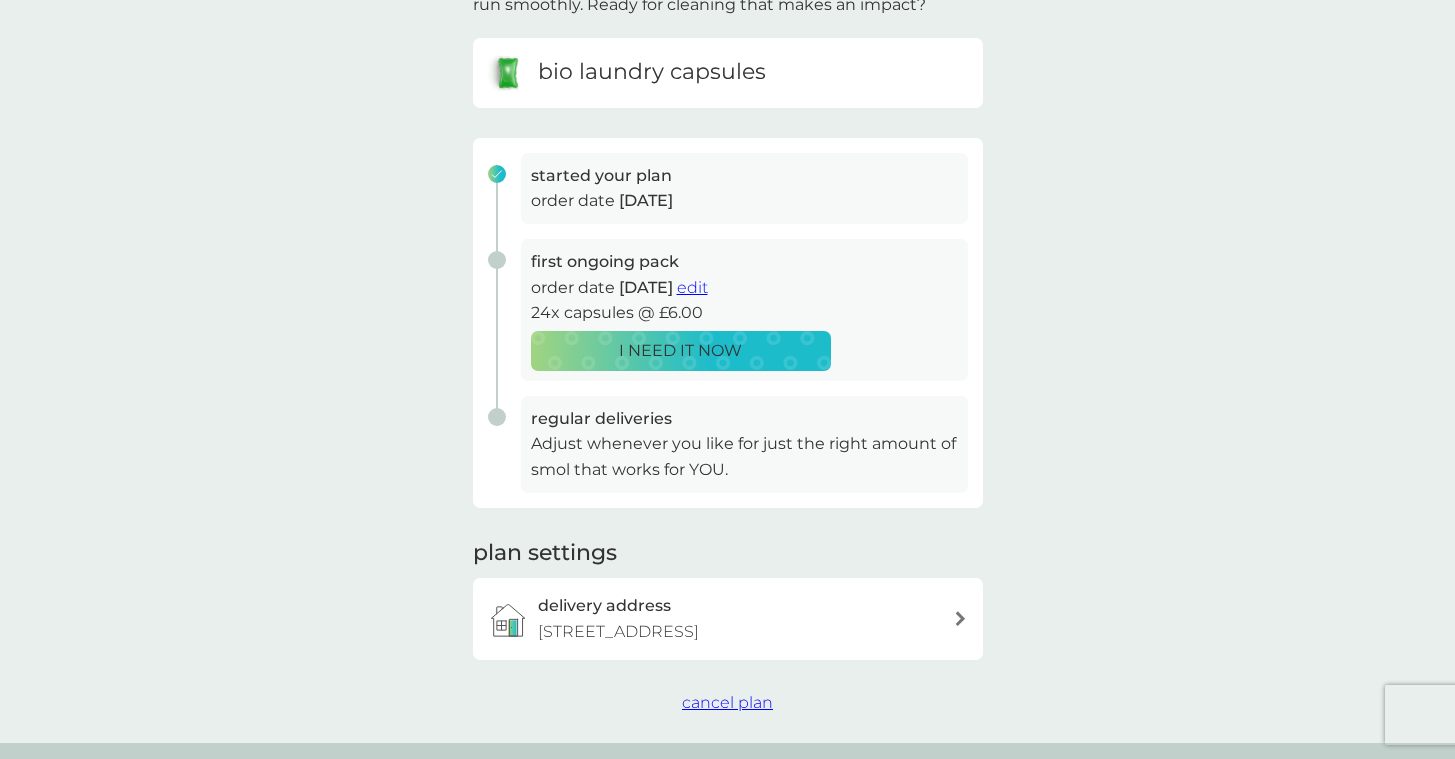 scroll, scrollTop: 286, scrollLeft: 0, axis: vertical 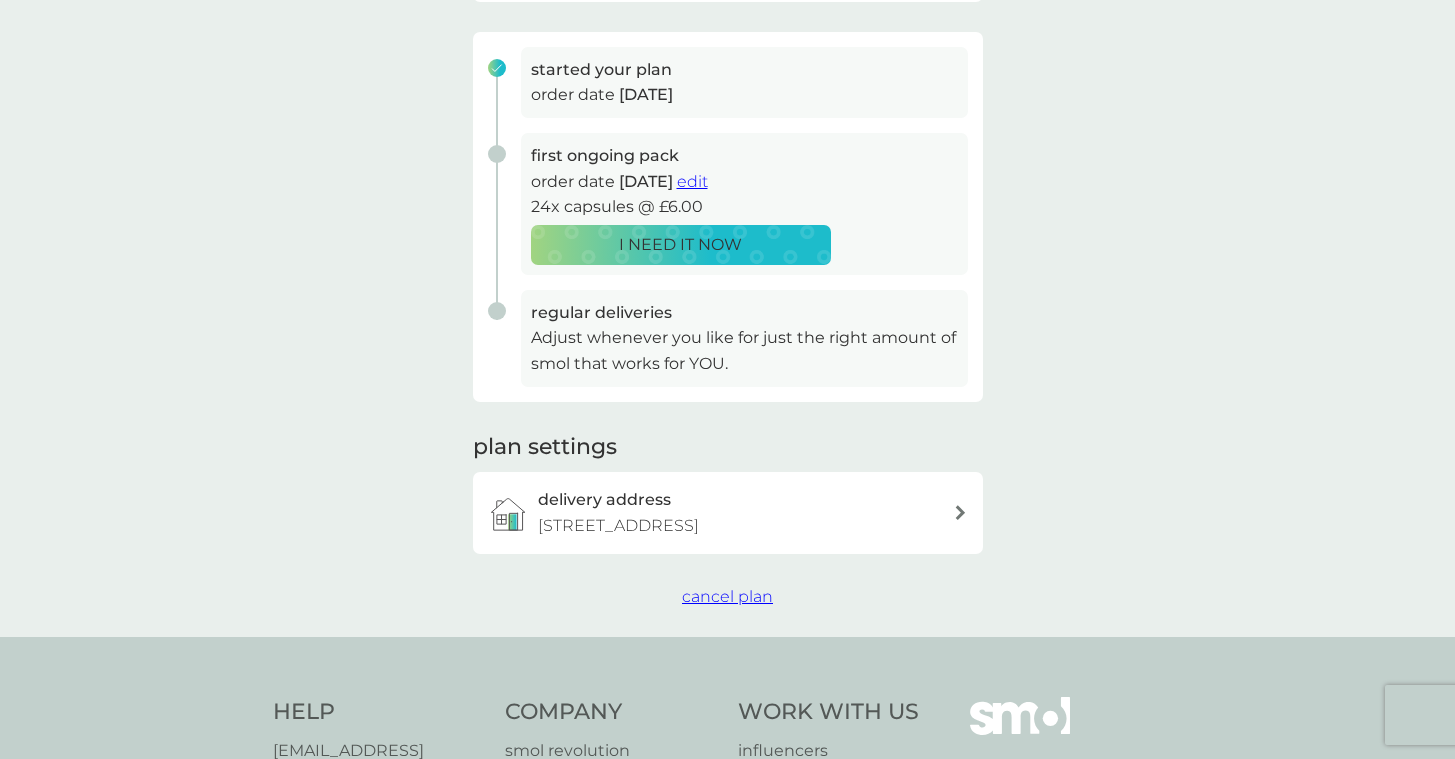 click on "cancel plan" at bounding box center (727, 596) 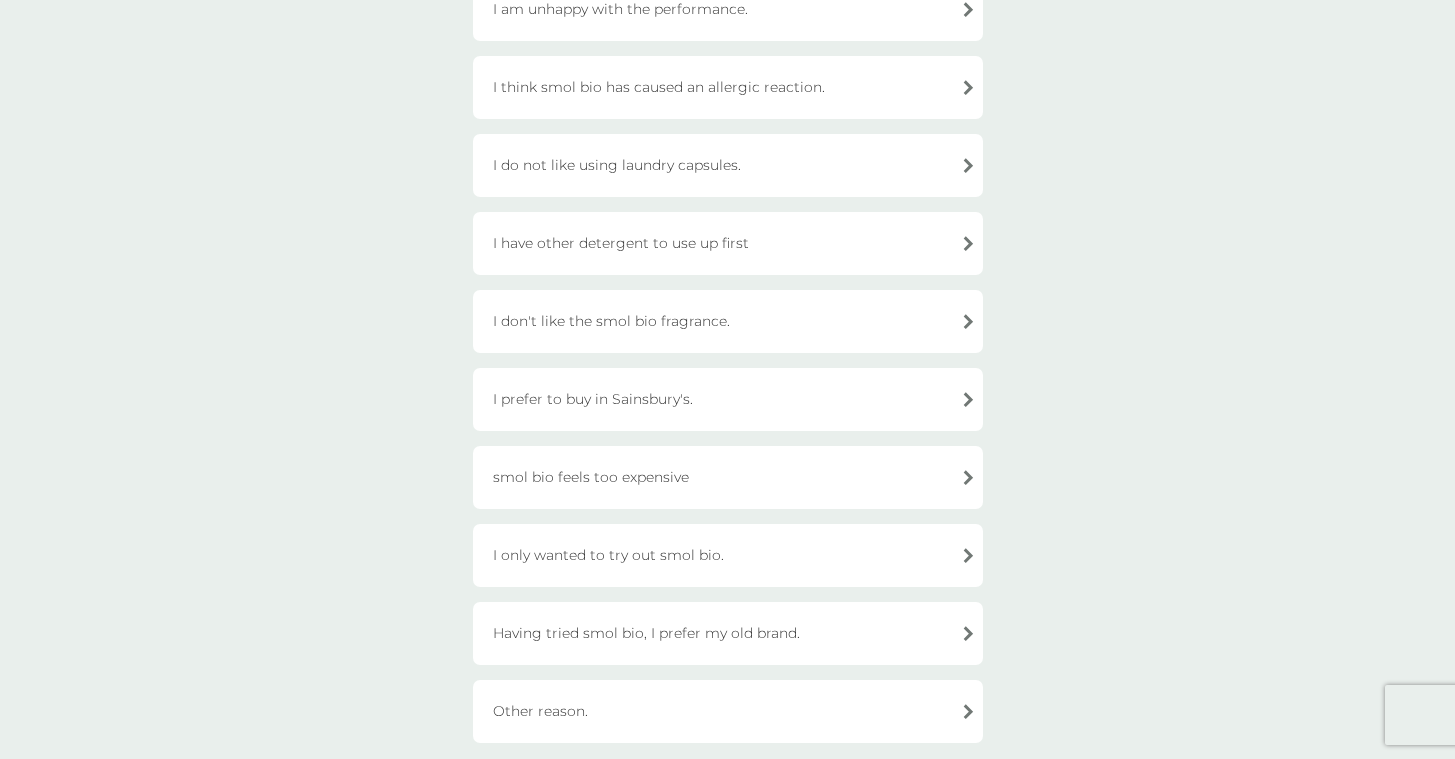 scroll, scrollTop: 456, scrollLeft: 0, axis: vertical 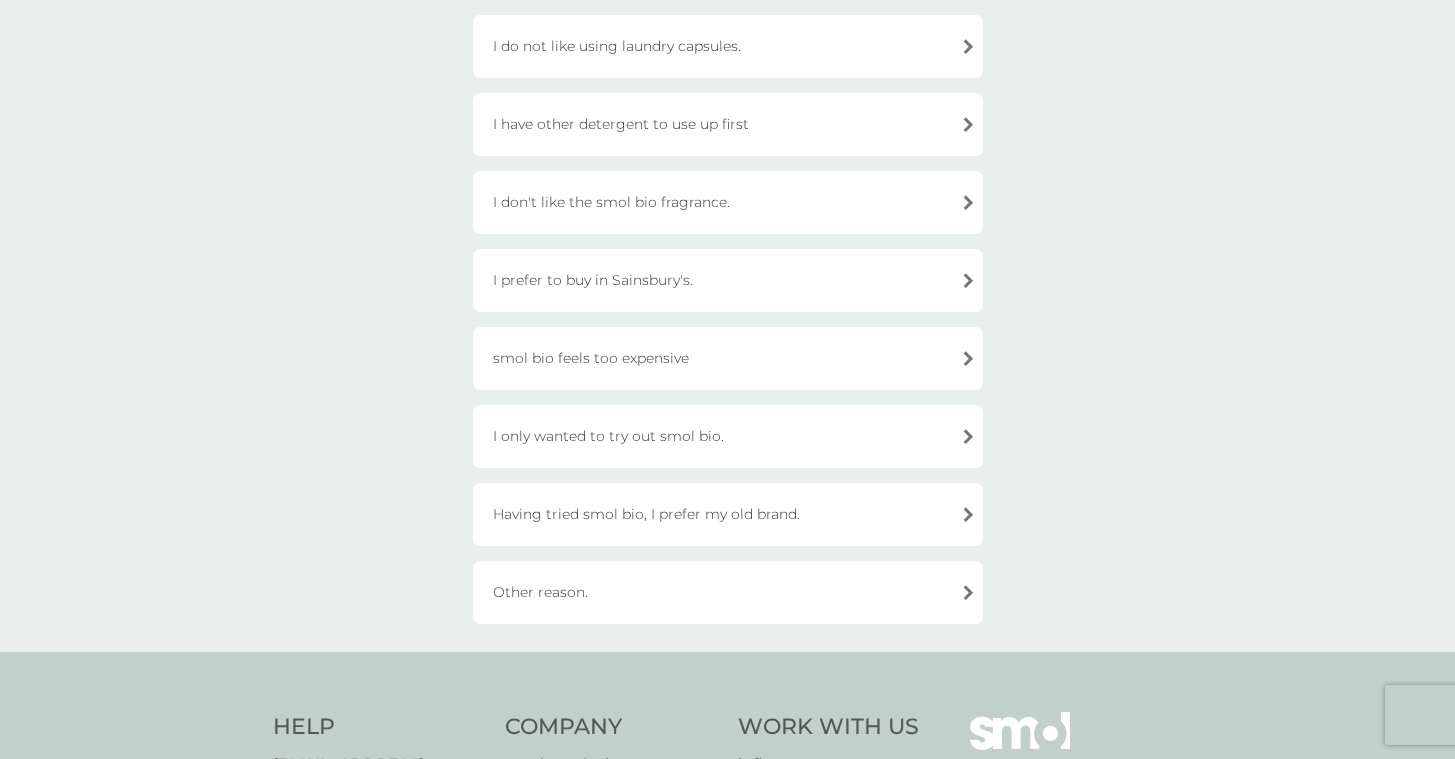 click on "I only wanted to try out smol bio." at bounding box center (728, 436) 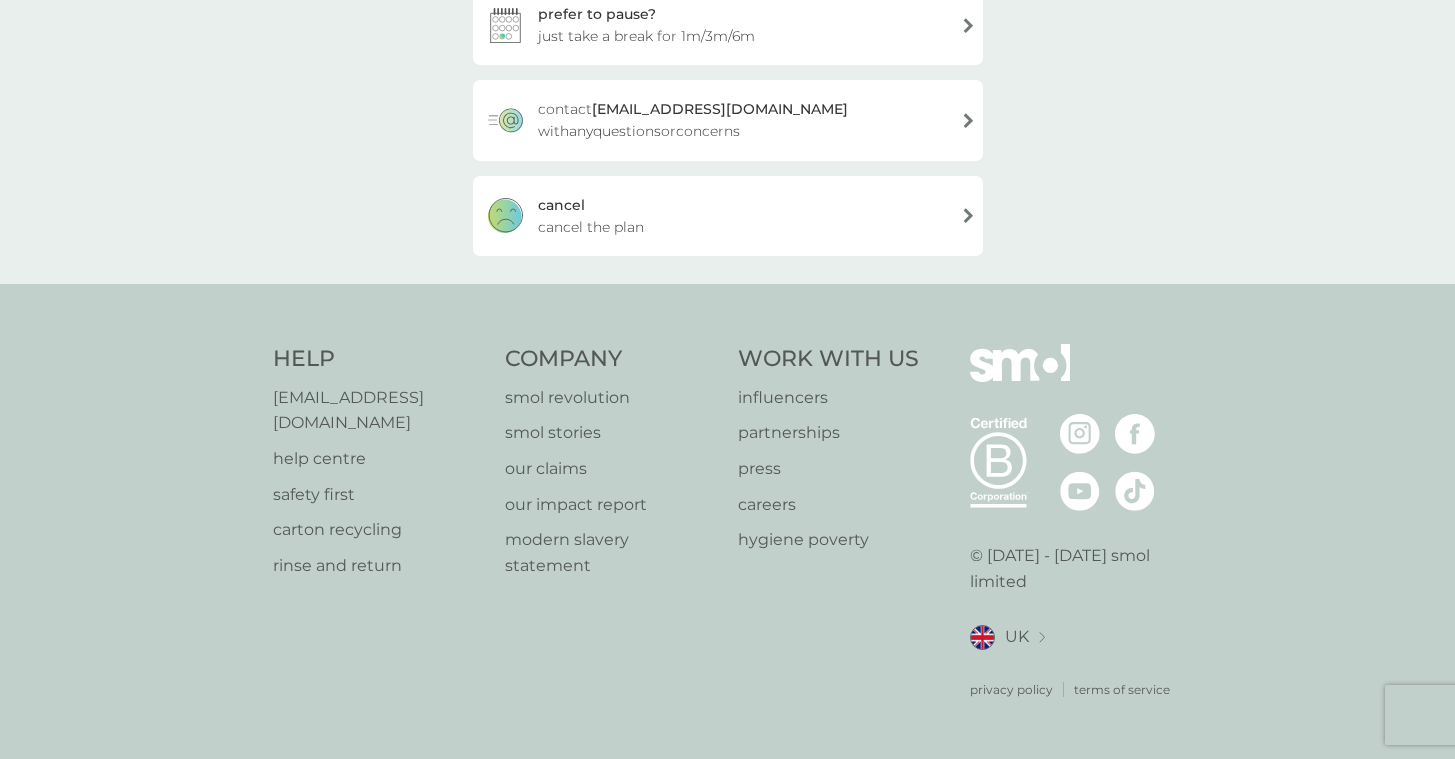 scroll, scrollTop: 317, scrollLeft: 0, axis: vertical 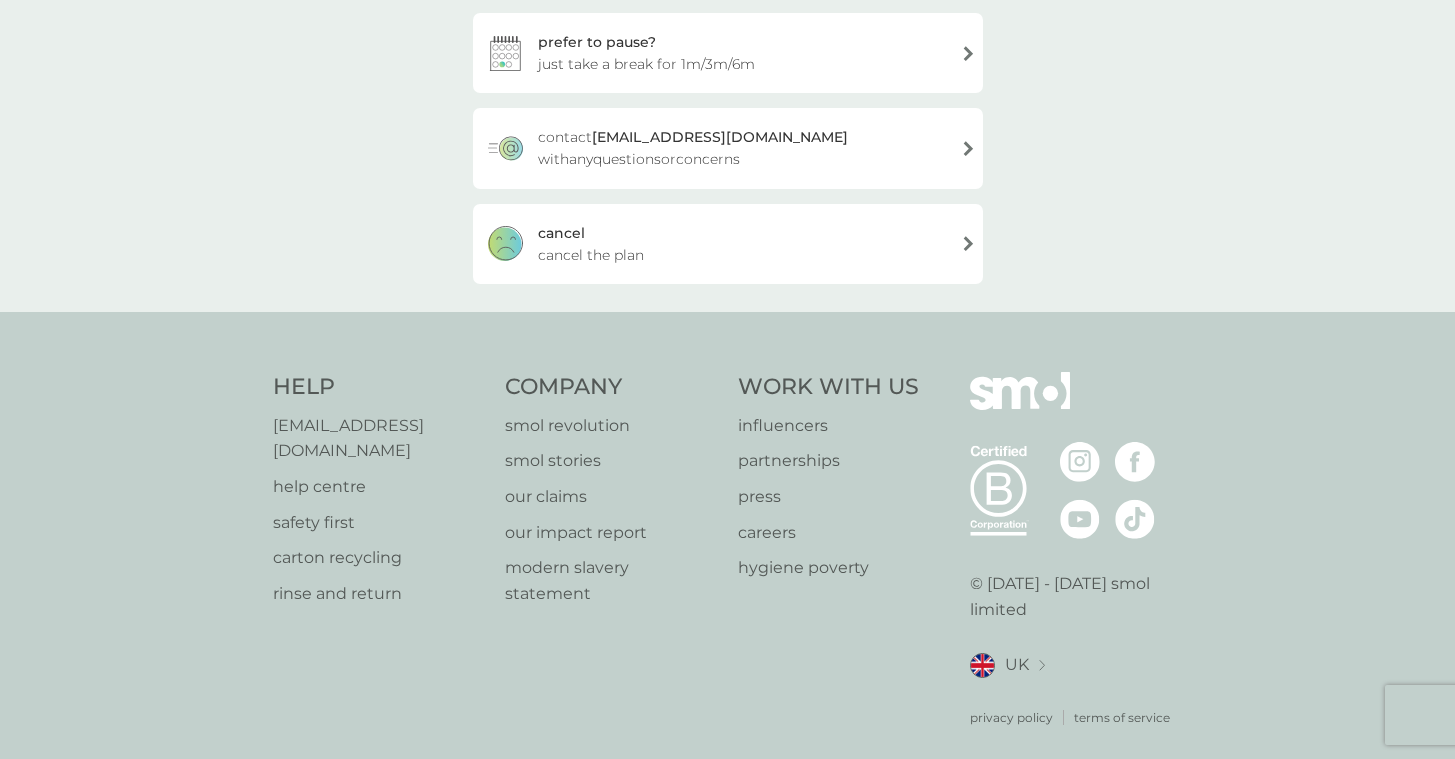 click on "cancel the plan" at bounding box center [591, 255] 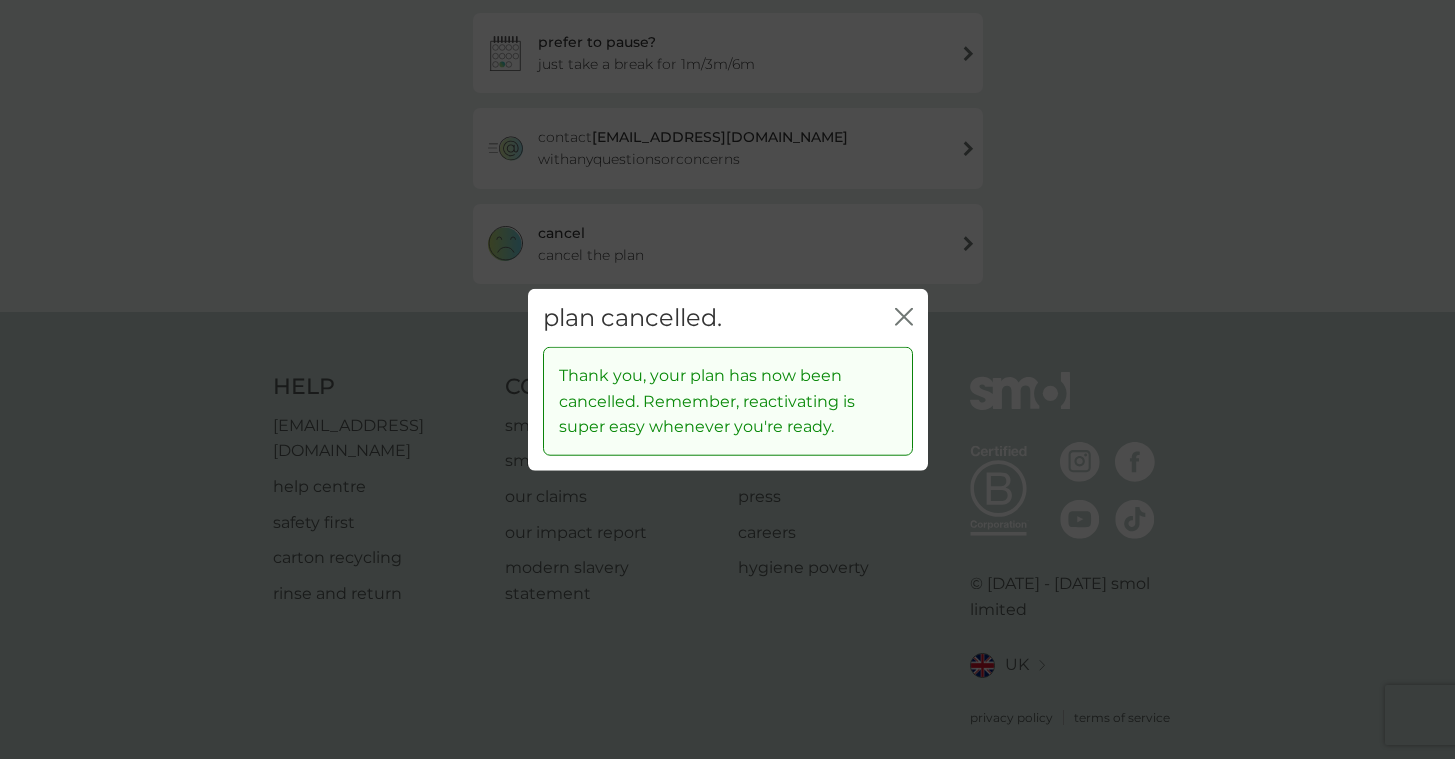 click on "close" 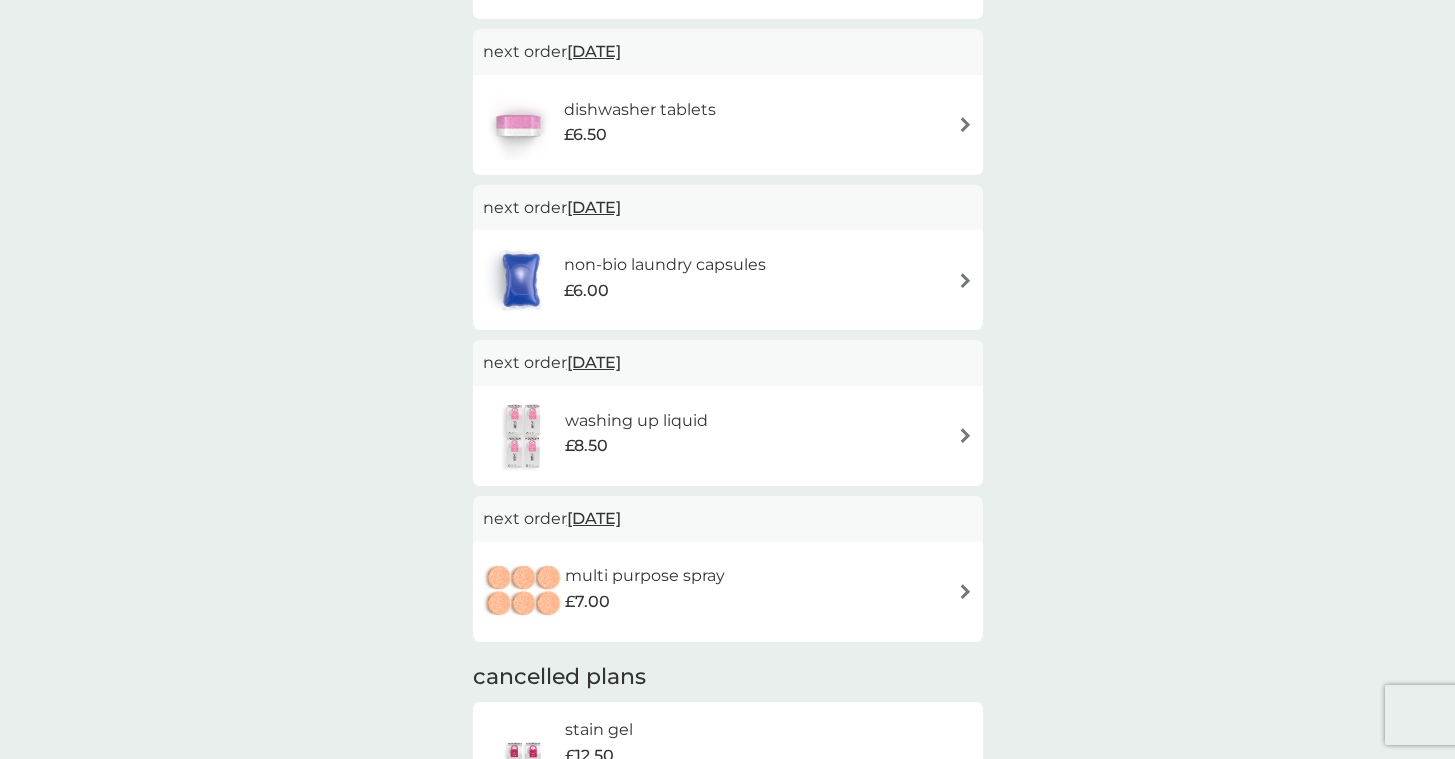 scroll, scrollTop: 0, scrollLeft: 0, axis: both 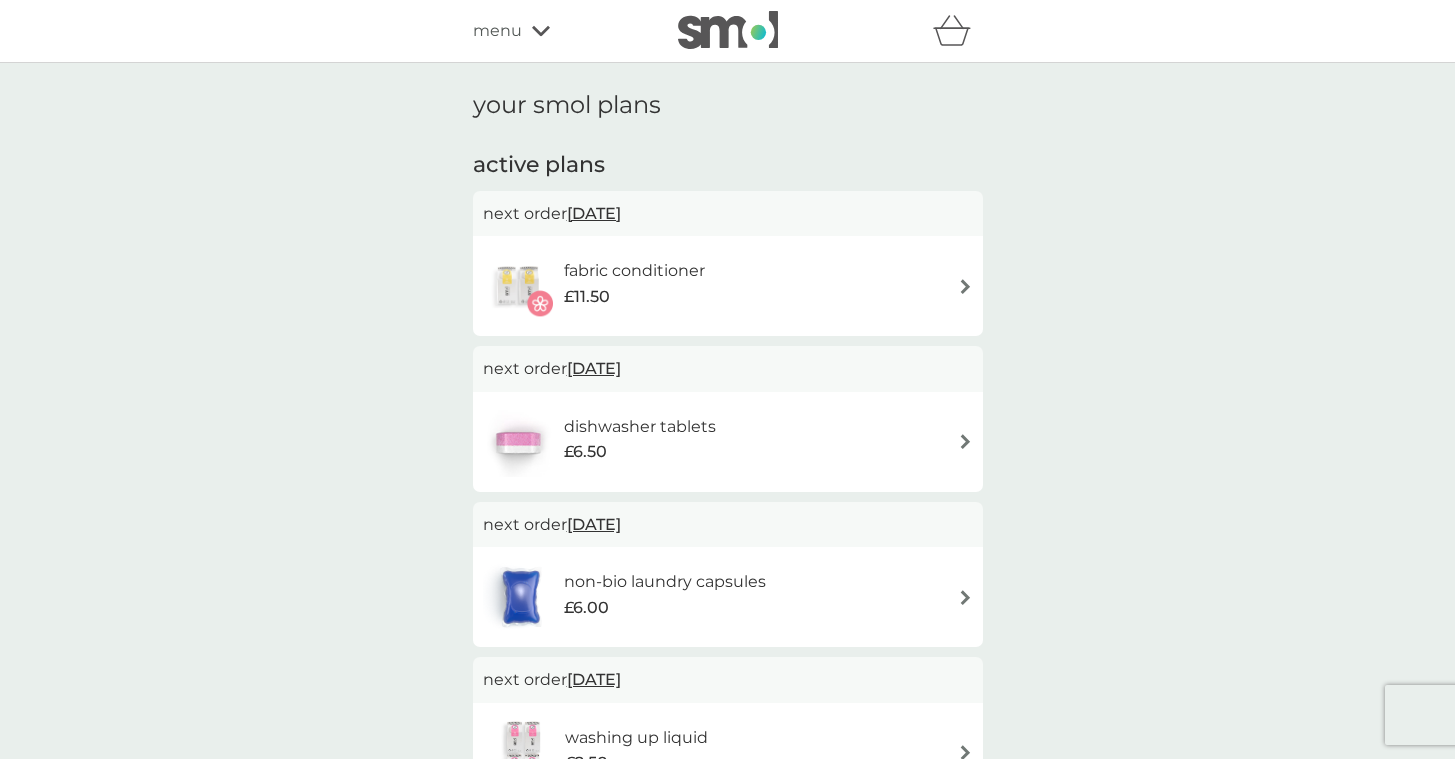click on "fabric conditioner" at bounding box center (634, 271) 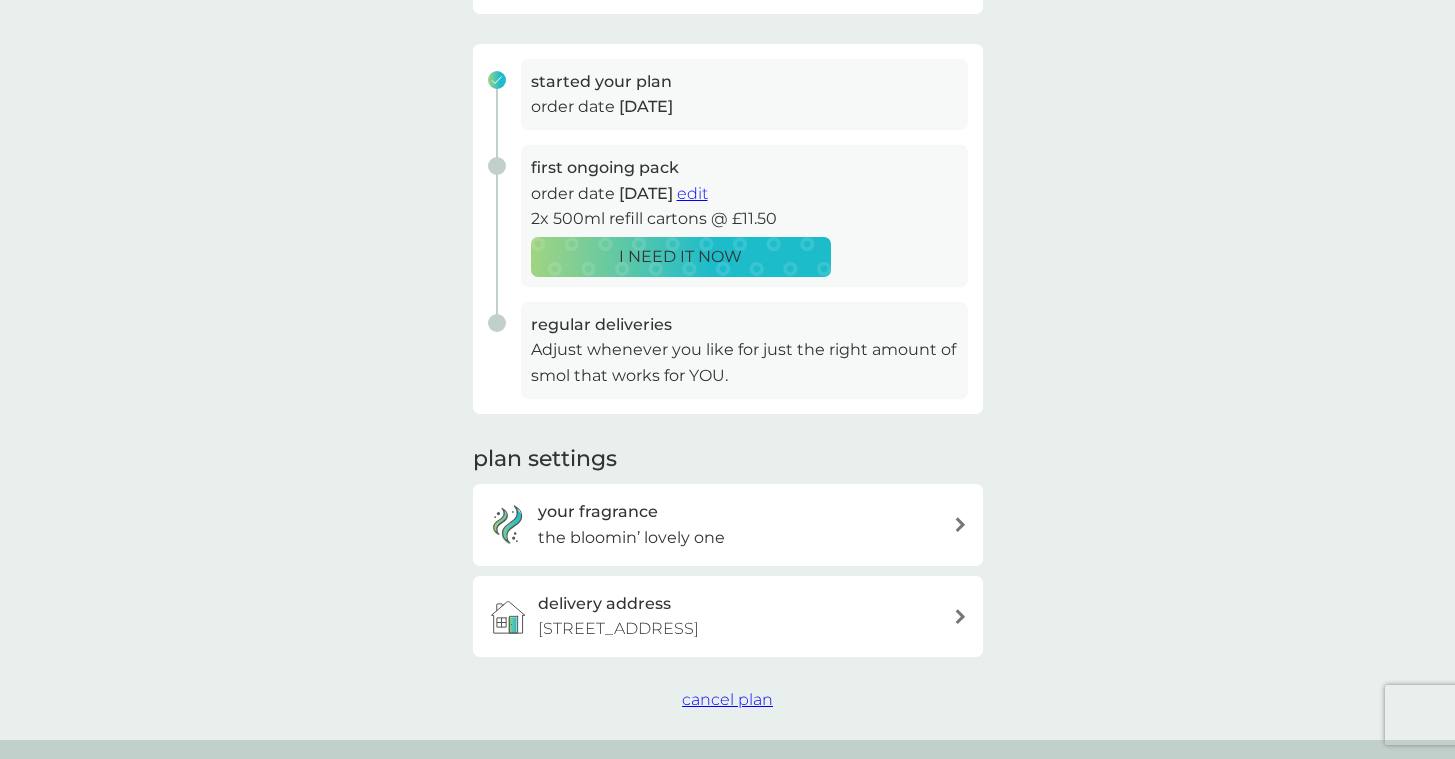 scroll, scrollTop: 385, scrollLeft: 0, axis: vertical 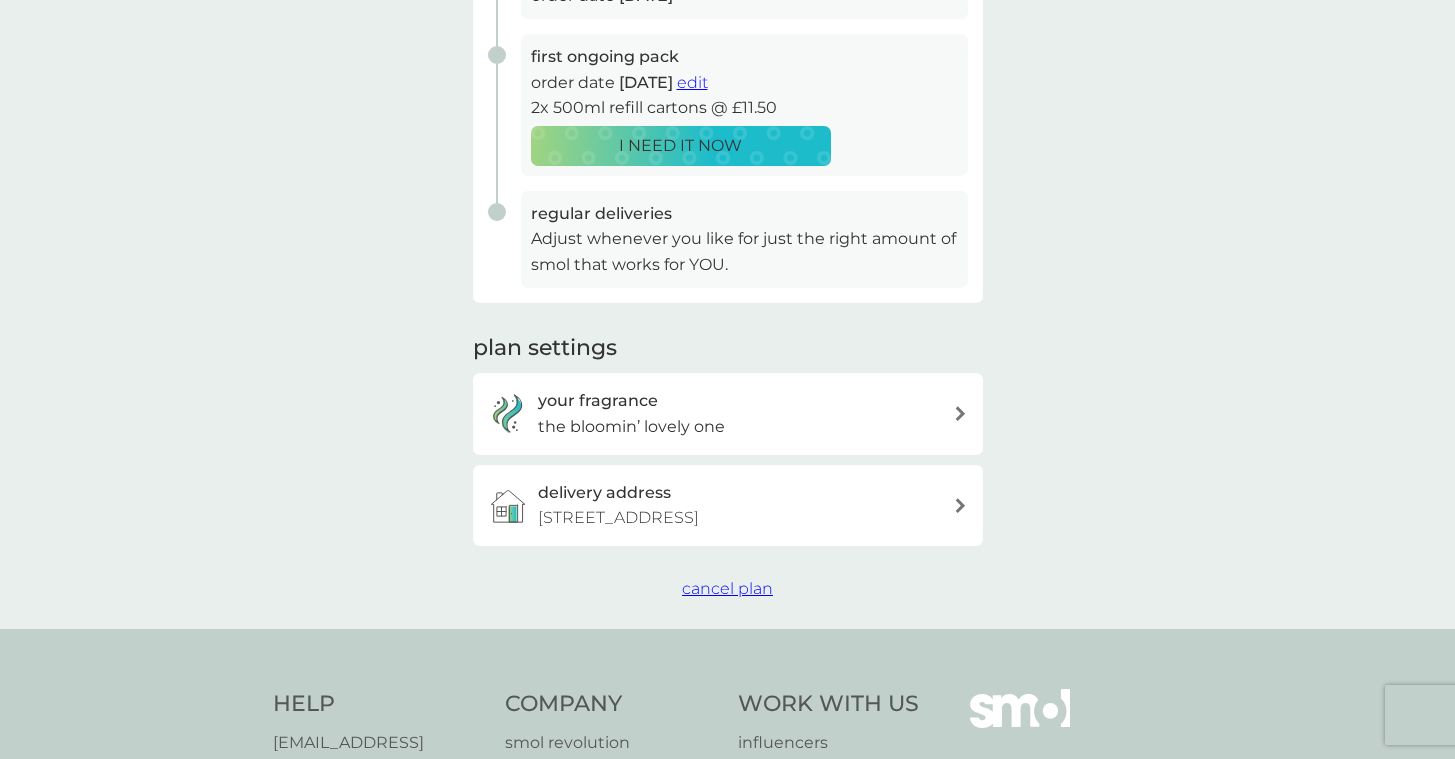 click on "the bloomin’ lovely one" at bounding box center (631, 427) 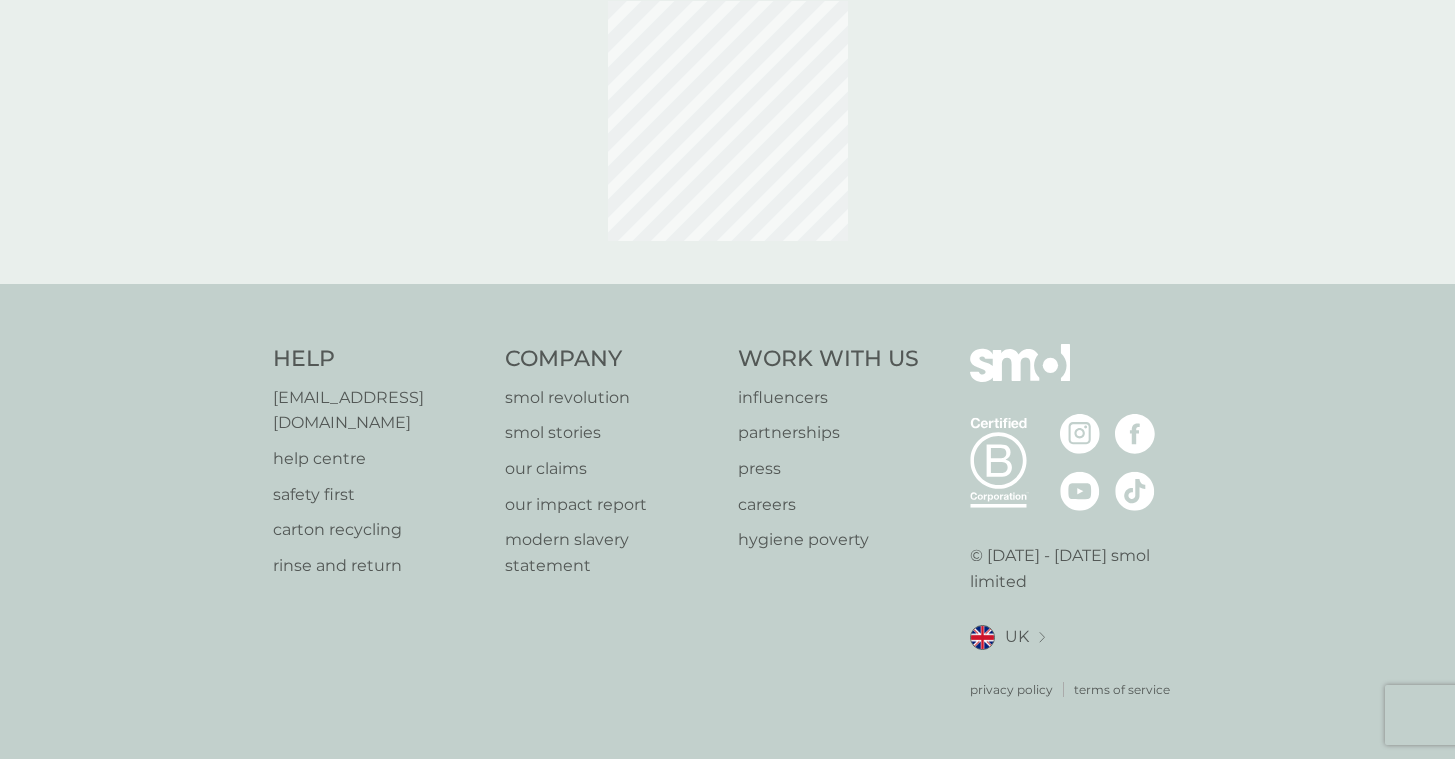 scroll, scrollTop: 0, scrollLeft: 0, axis: both 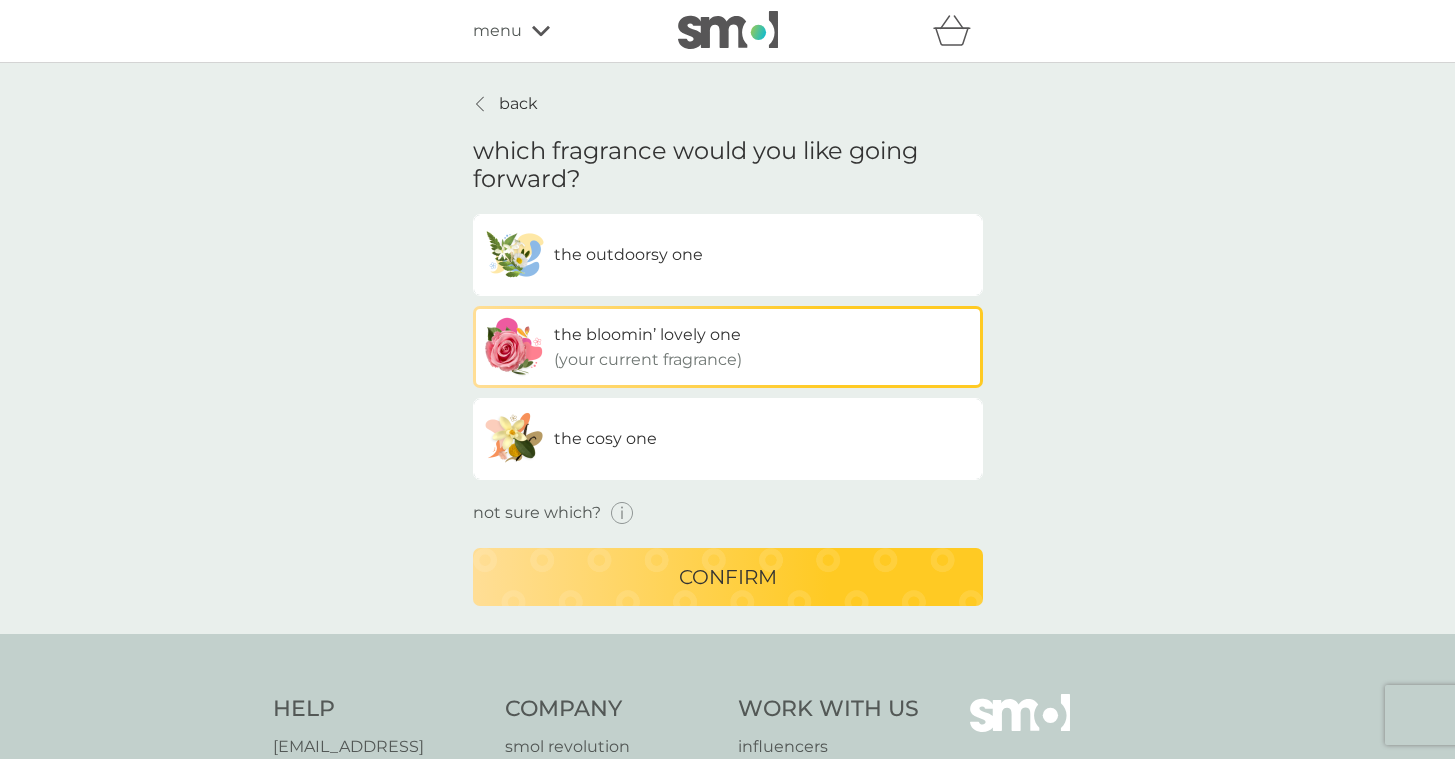 click on "the cosy one" at bounding box center [605, 438] 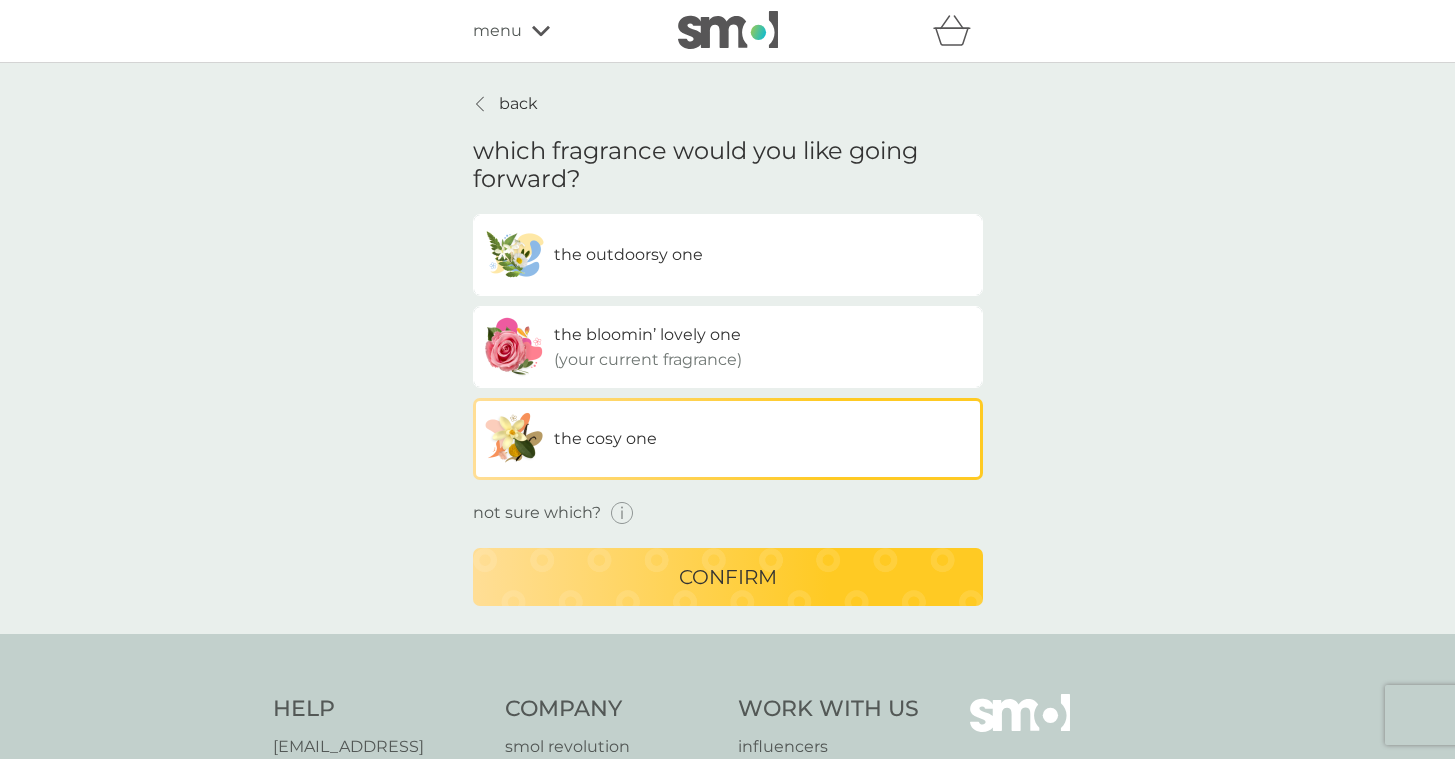 click on "confirm" at bounding box center (728, 577) 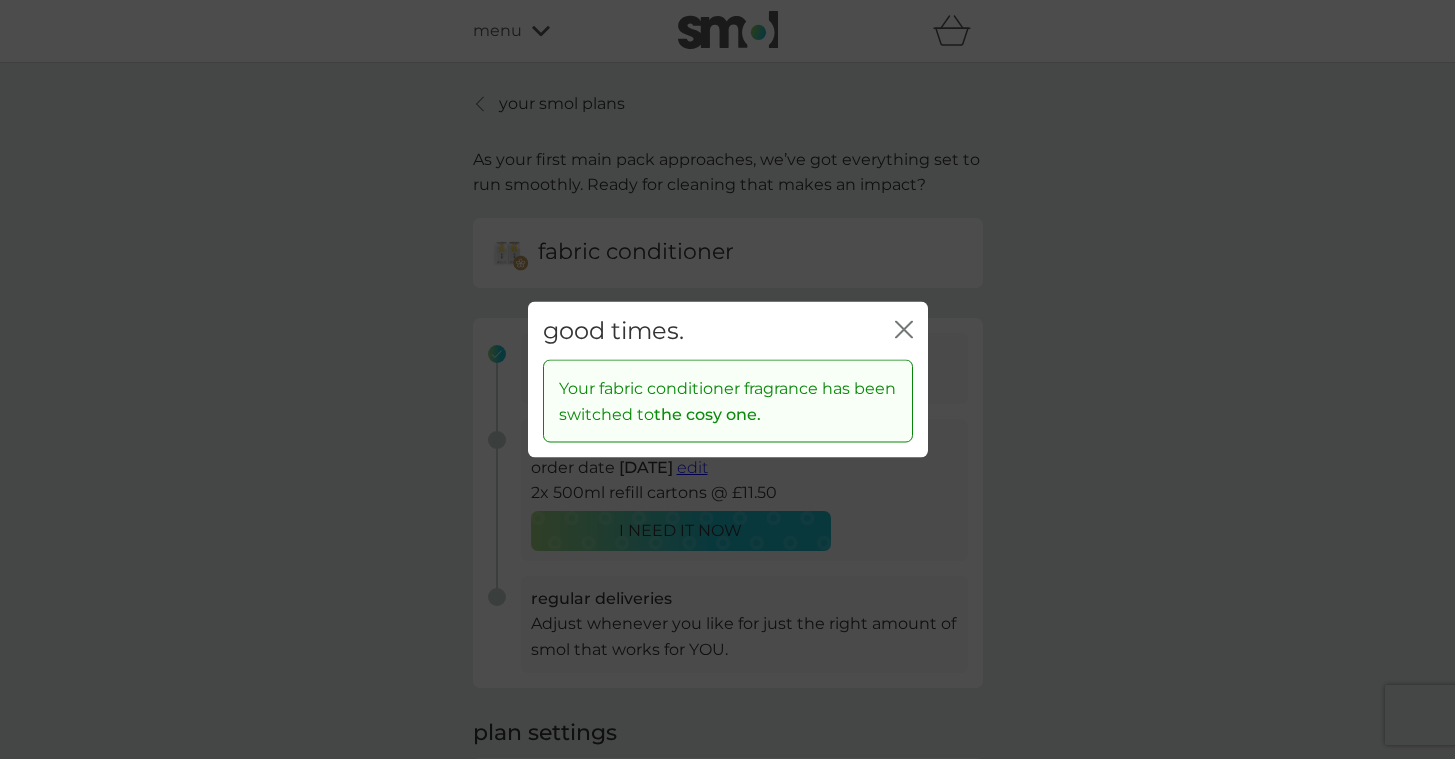 click on "close" 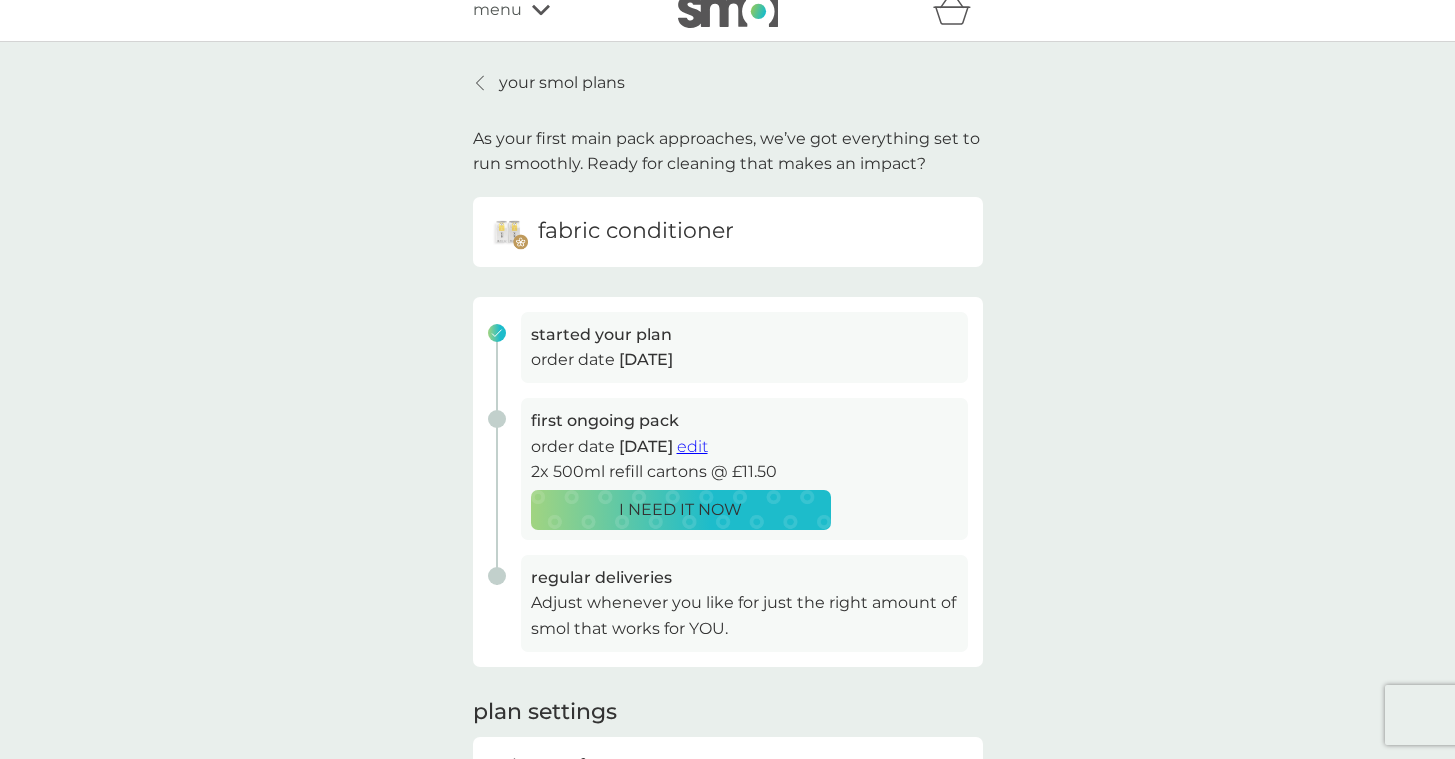scroll, scrollTop: 60, scrollLeft: 0, axis: vertical 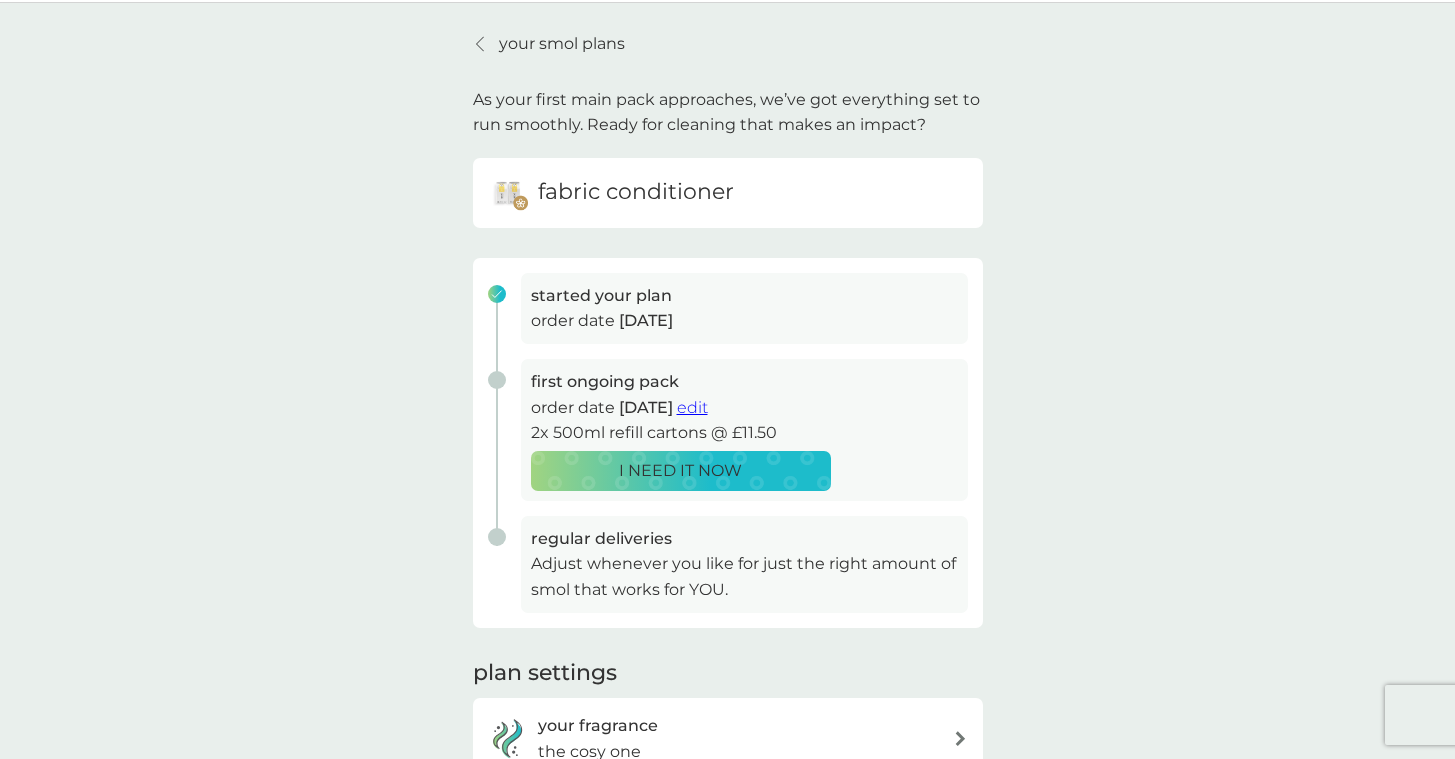 click on "edit" at bounding box center [692, 407] 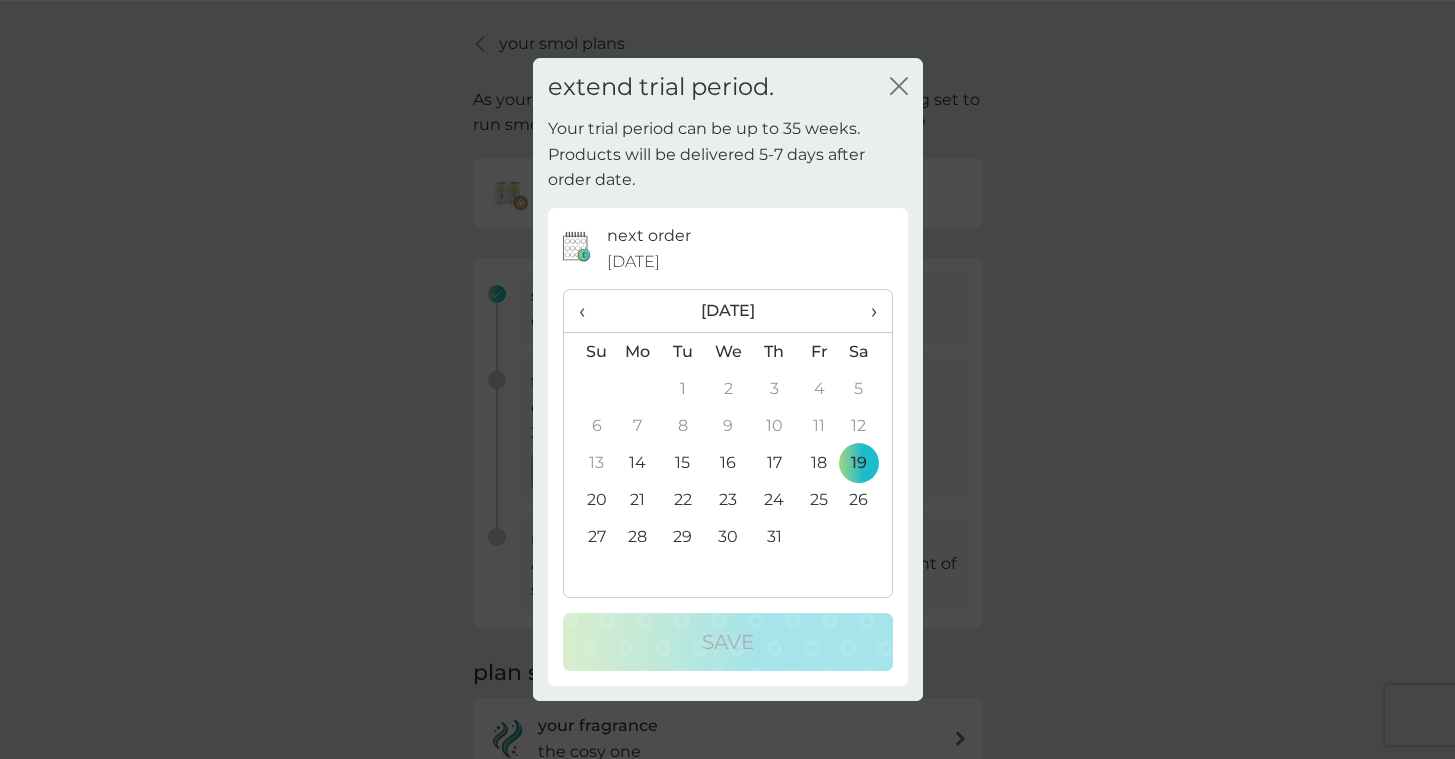 click on "27" at bounding box center [589, 536] 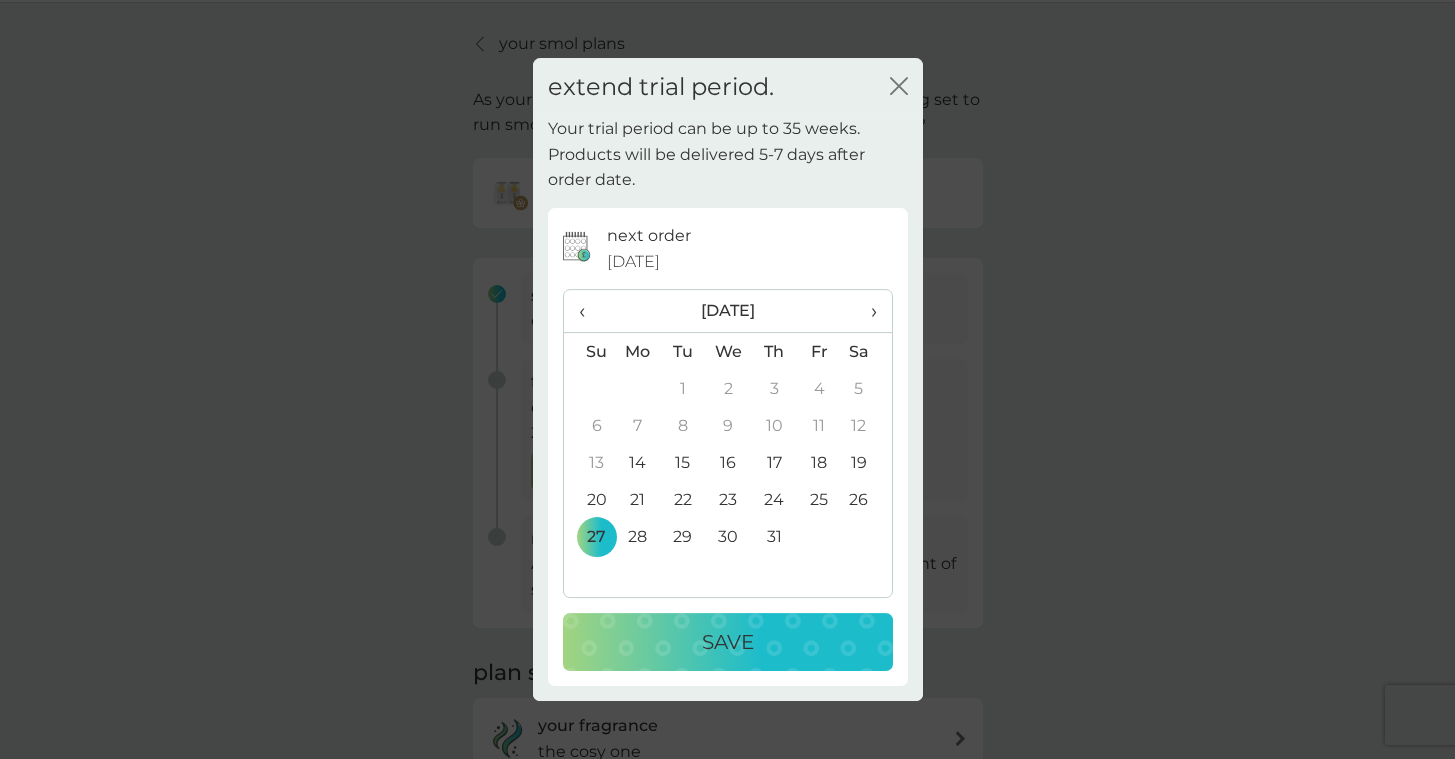click on "Save" at bounding box center (728, 642) 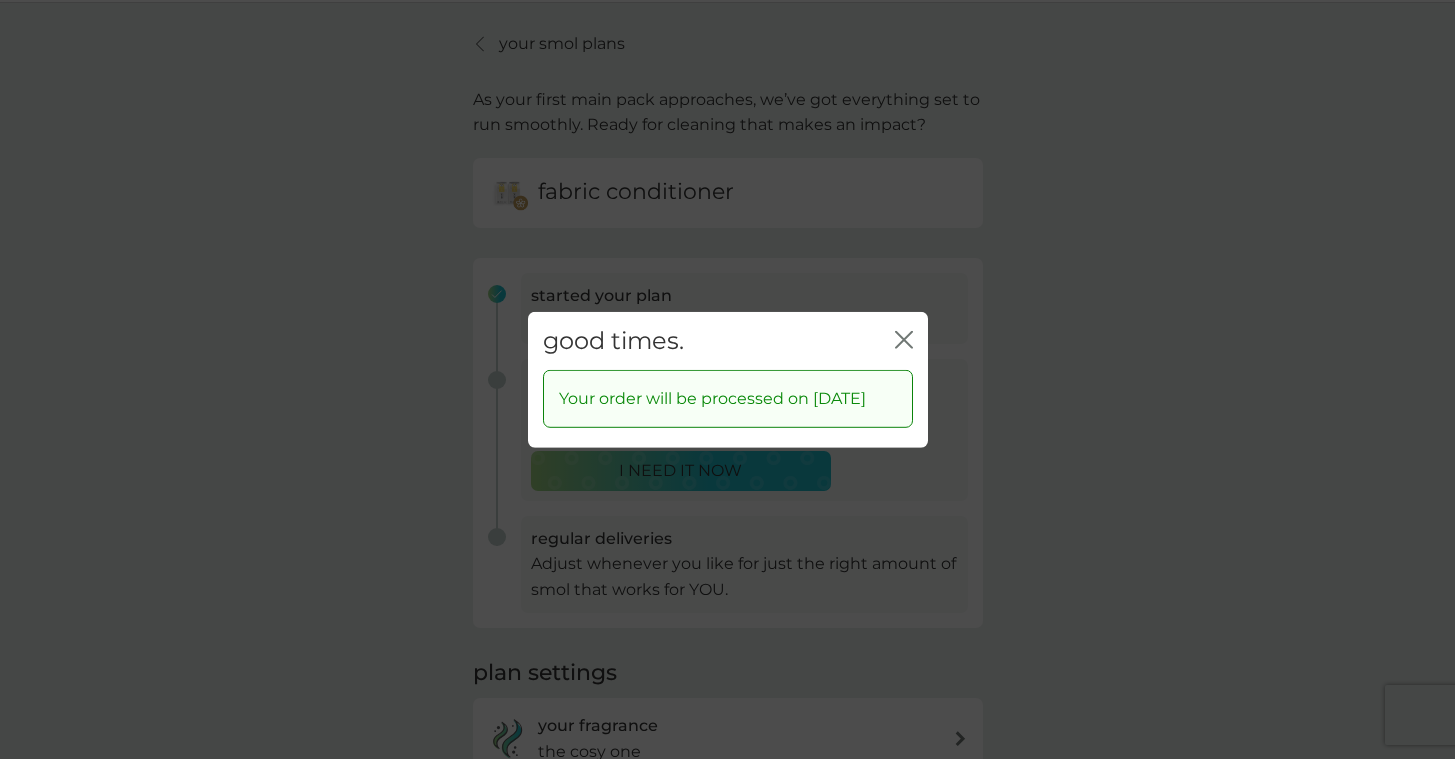 click 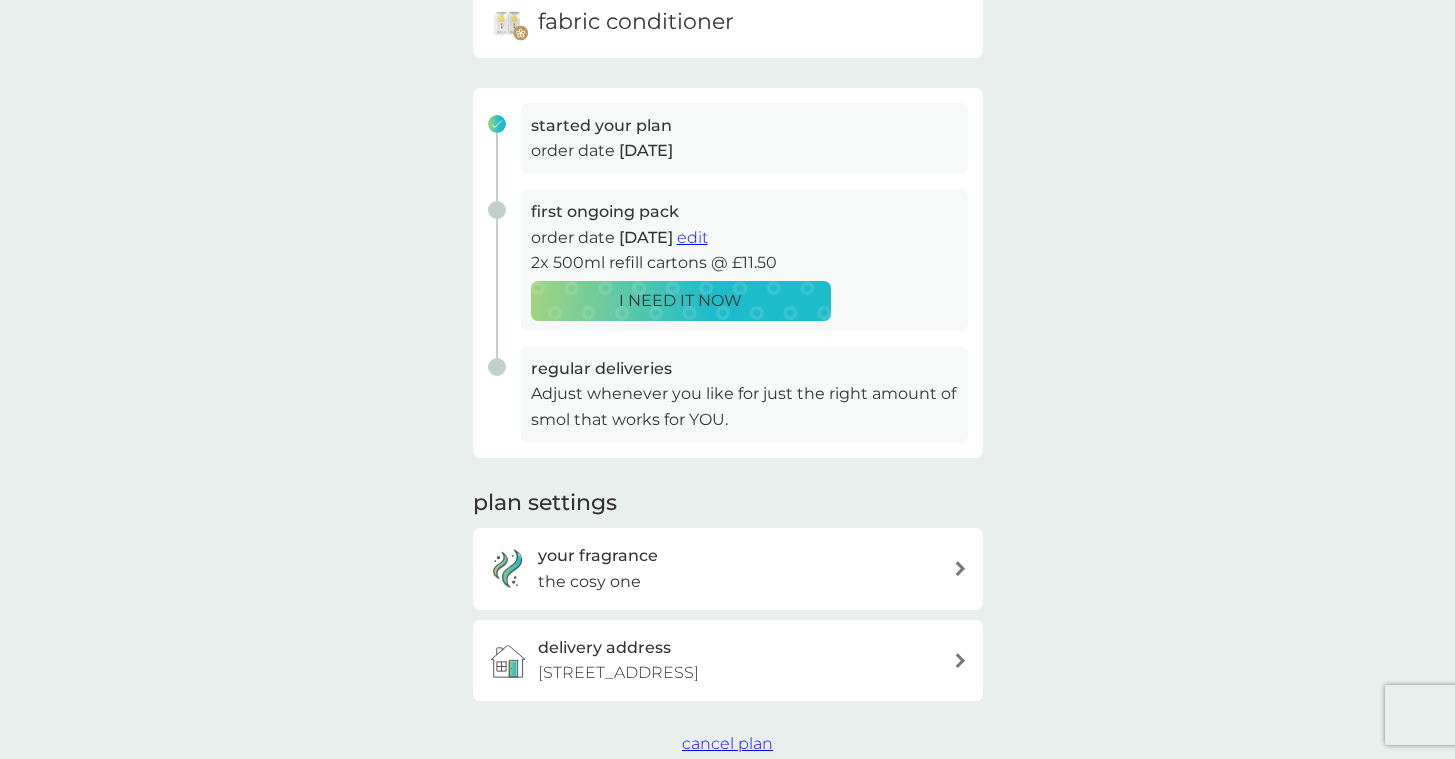 scroll, scrollTop: 0, scrollLeft: 0, axis: both 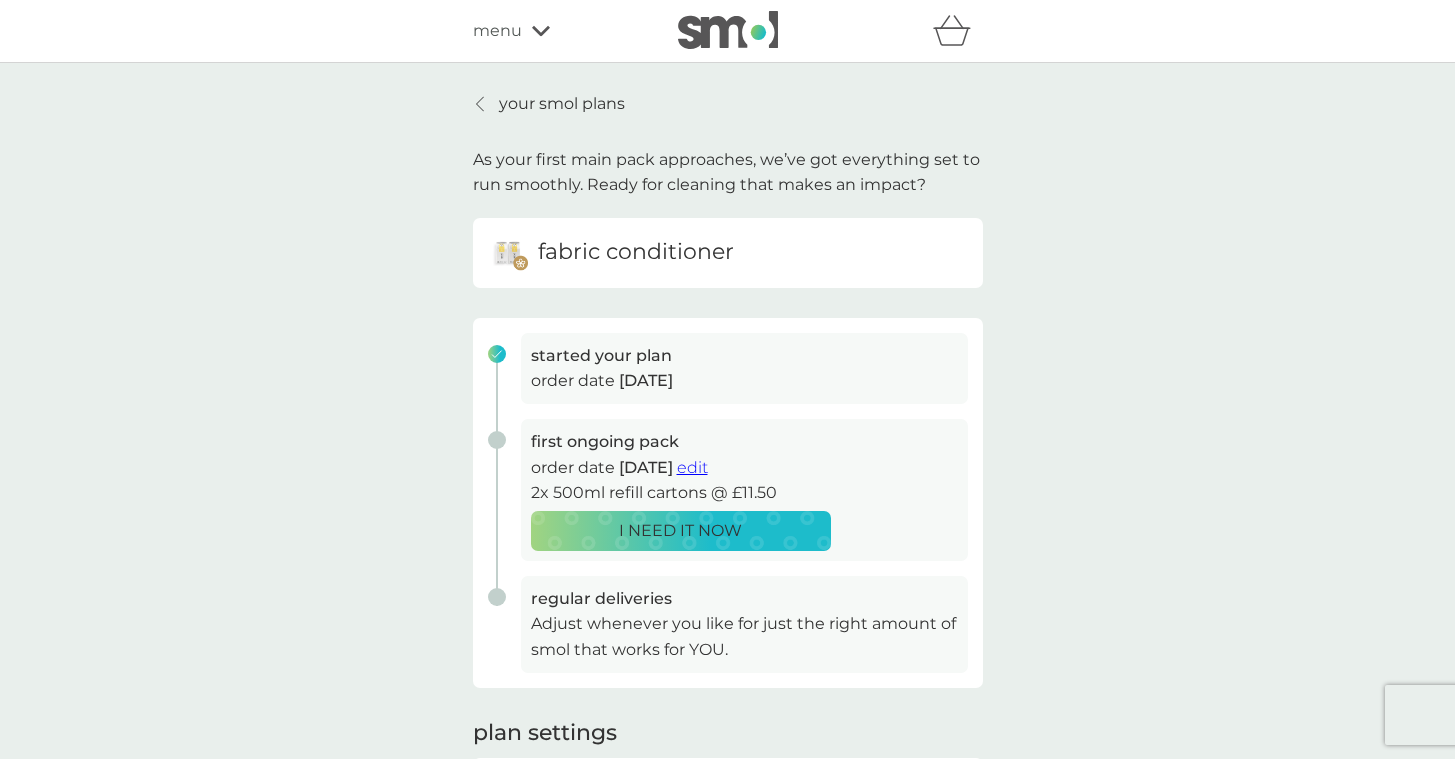 click on "your smol plans" at bounding box center [562, 104] 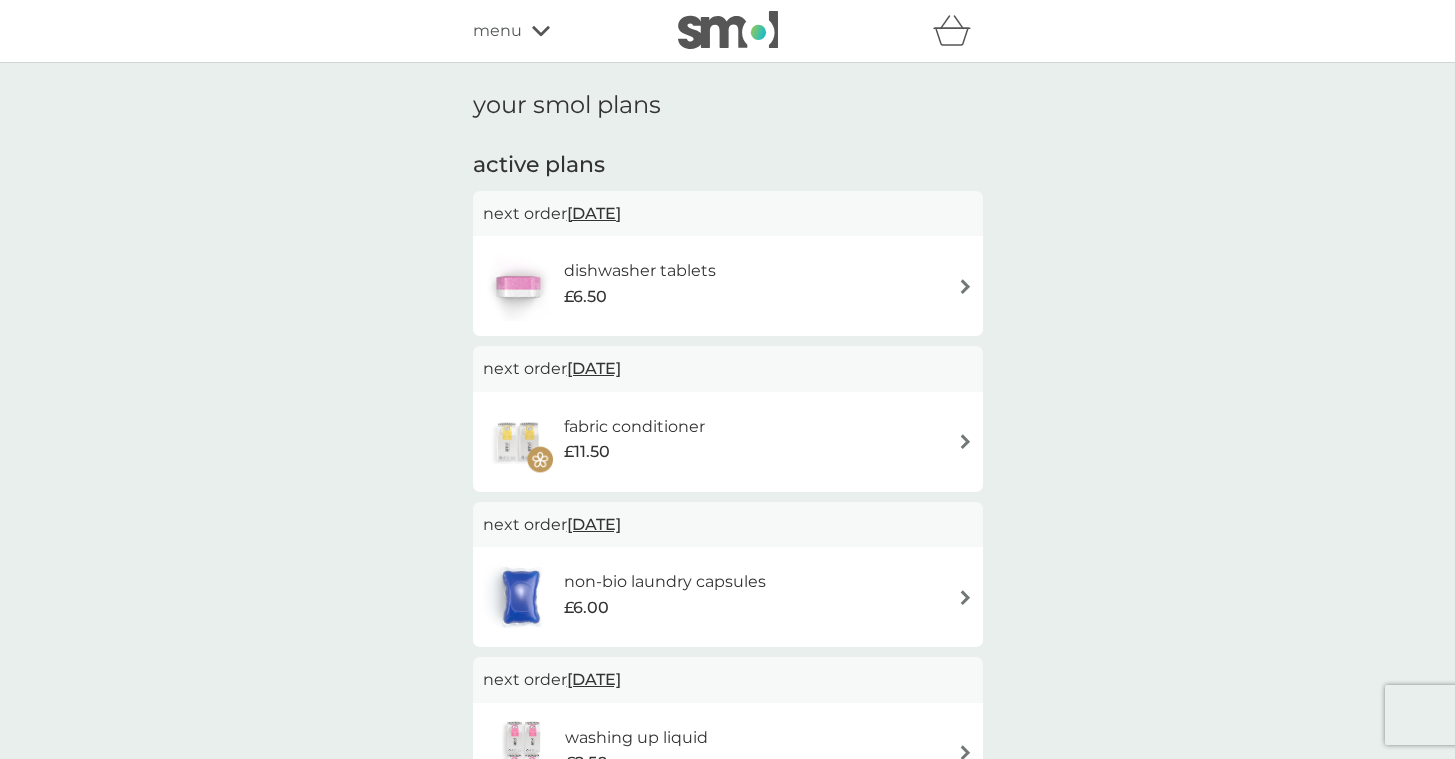 click on "dishwasher tablets" at bounding box center (640, 271) 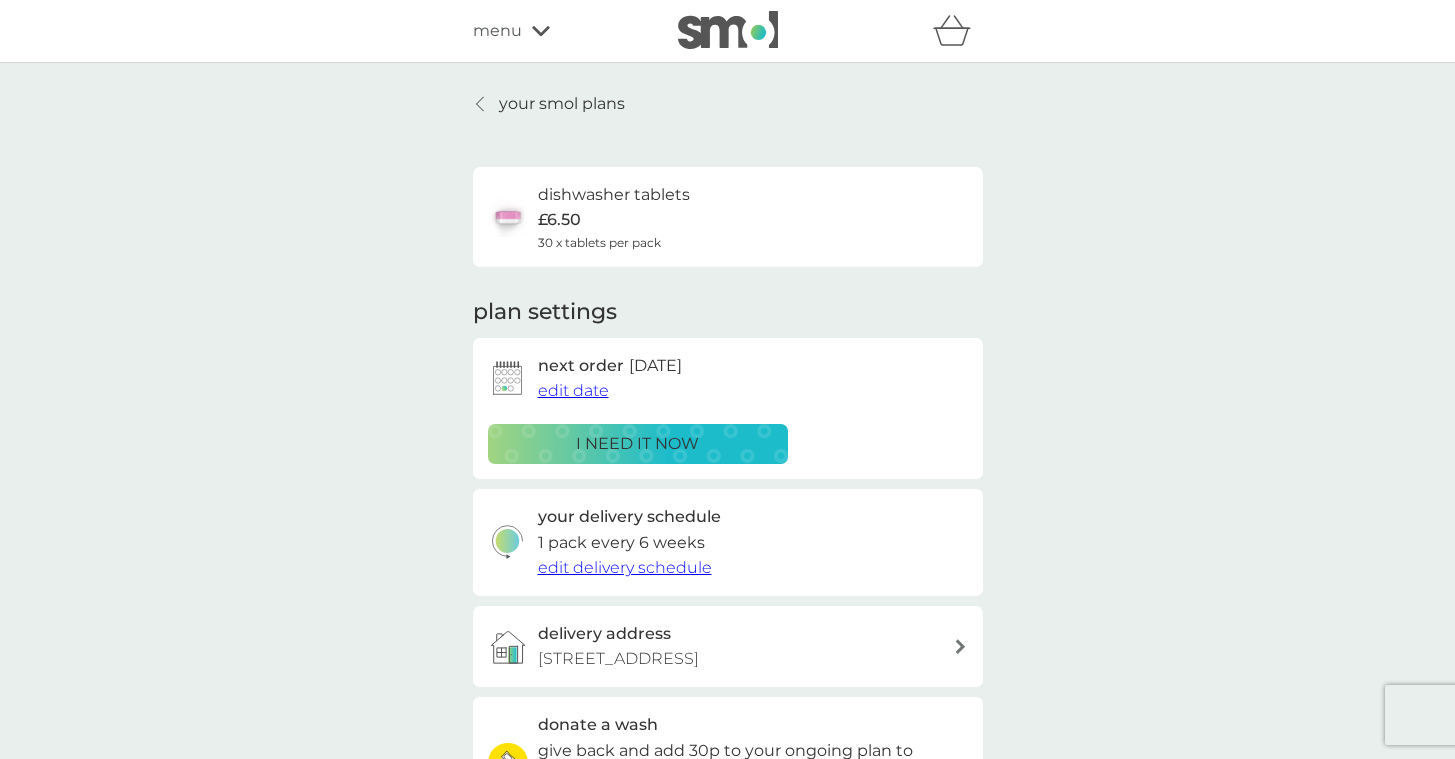 click on "i need it now" at bounding box center (637, 444) 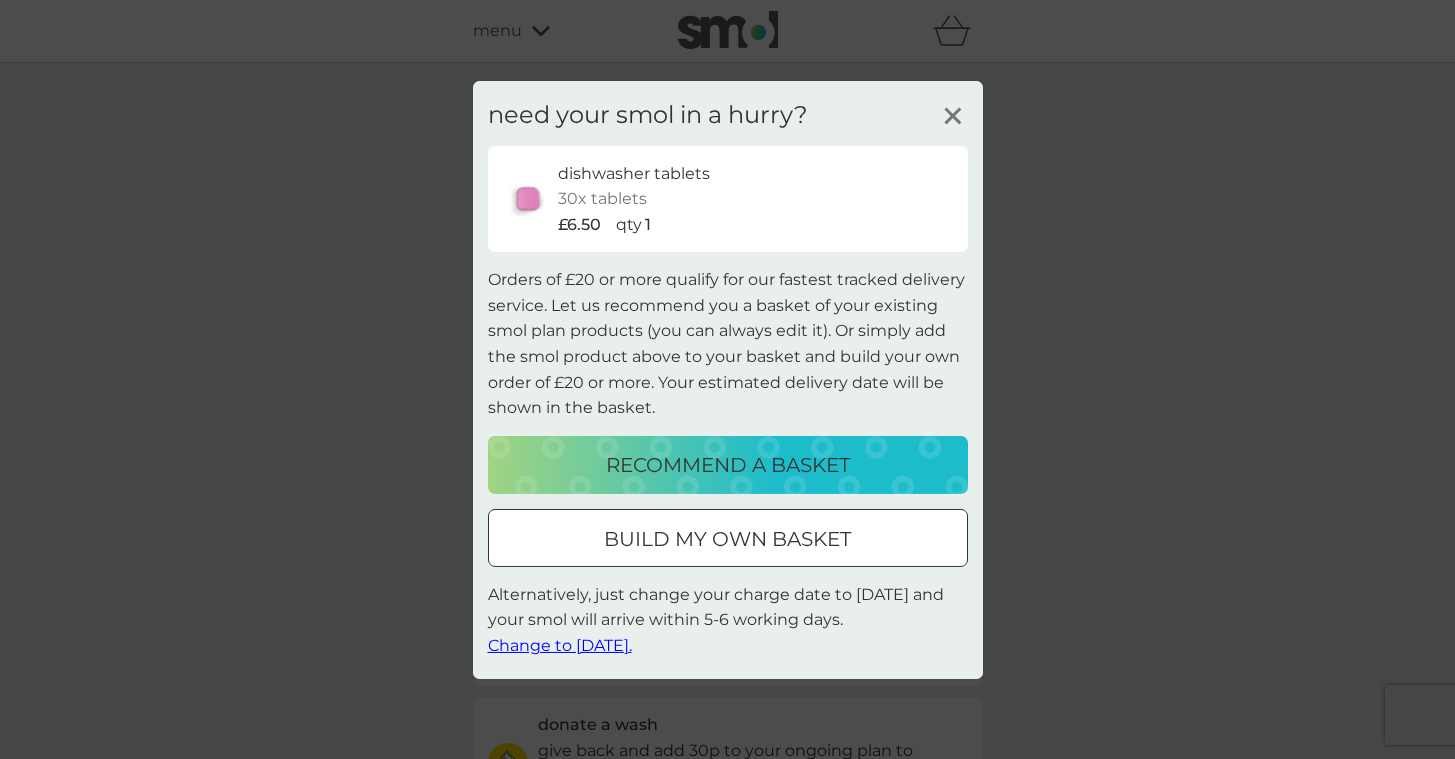 click on "Change to [DATE]." at bounding box center [560, 645] 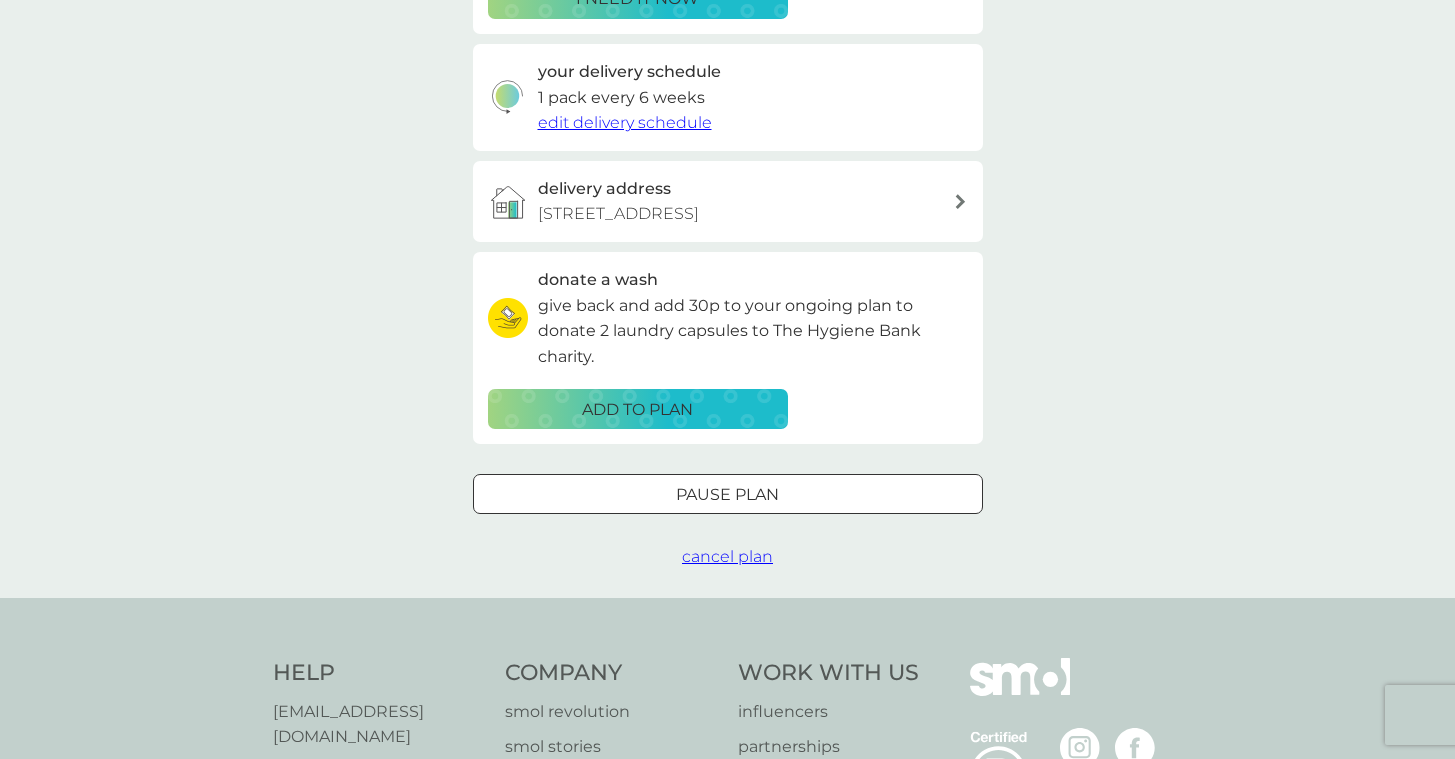 scroll, scrollTop: 0, scrollLeft: 0, axis: both 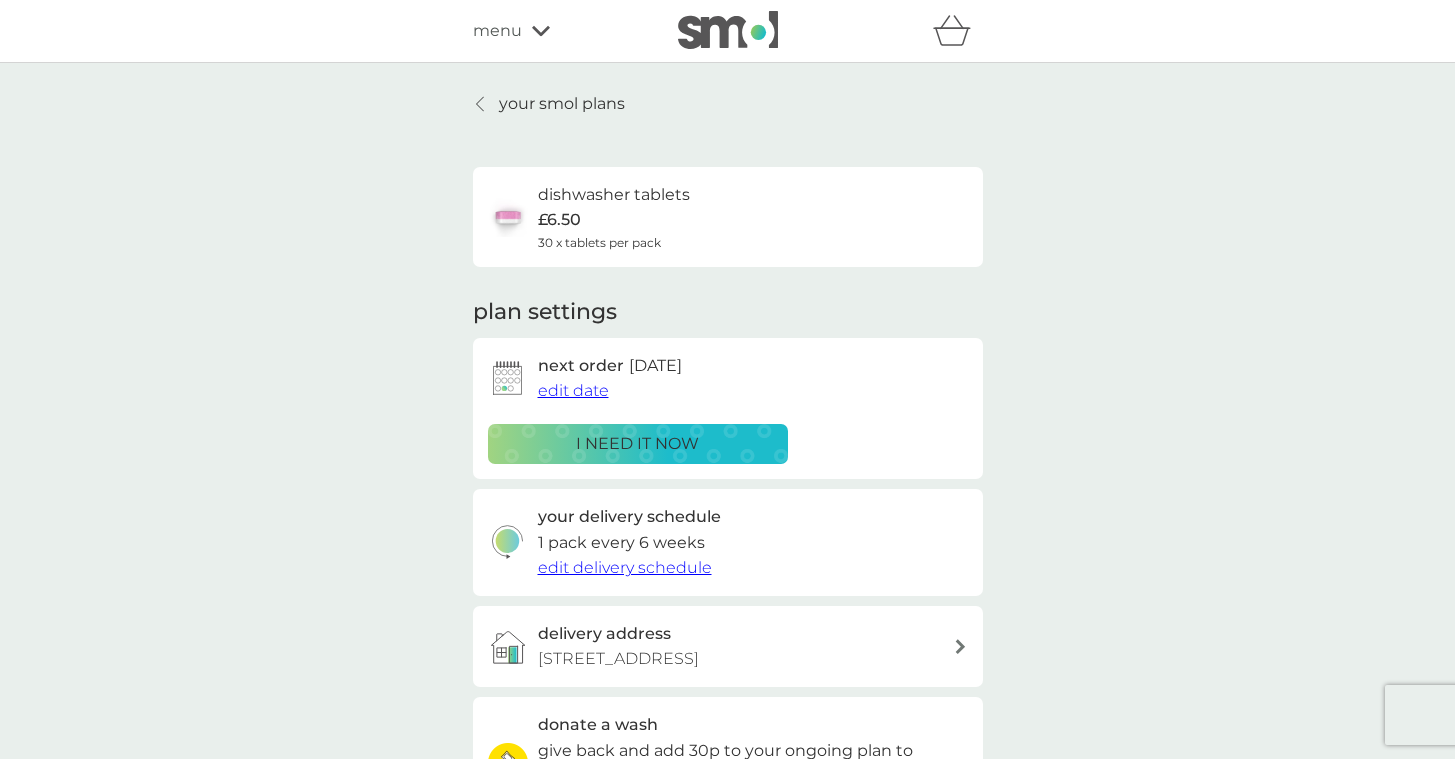 click on "your smol plans" at bounding box center [562, 104] 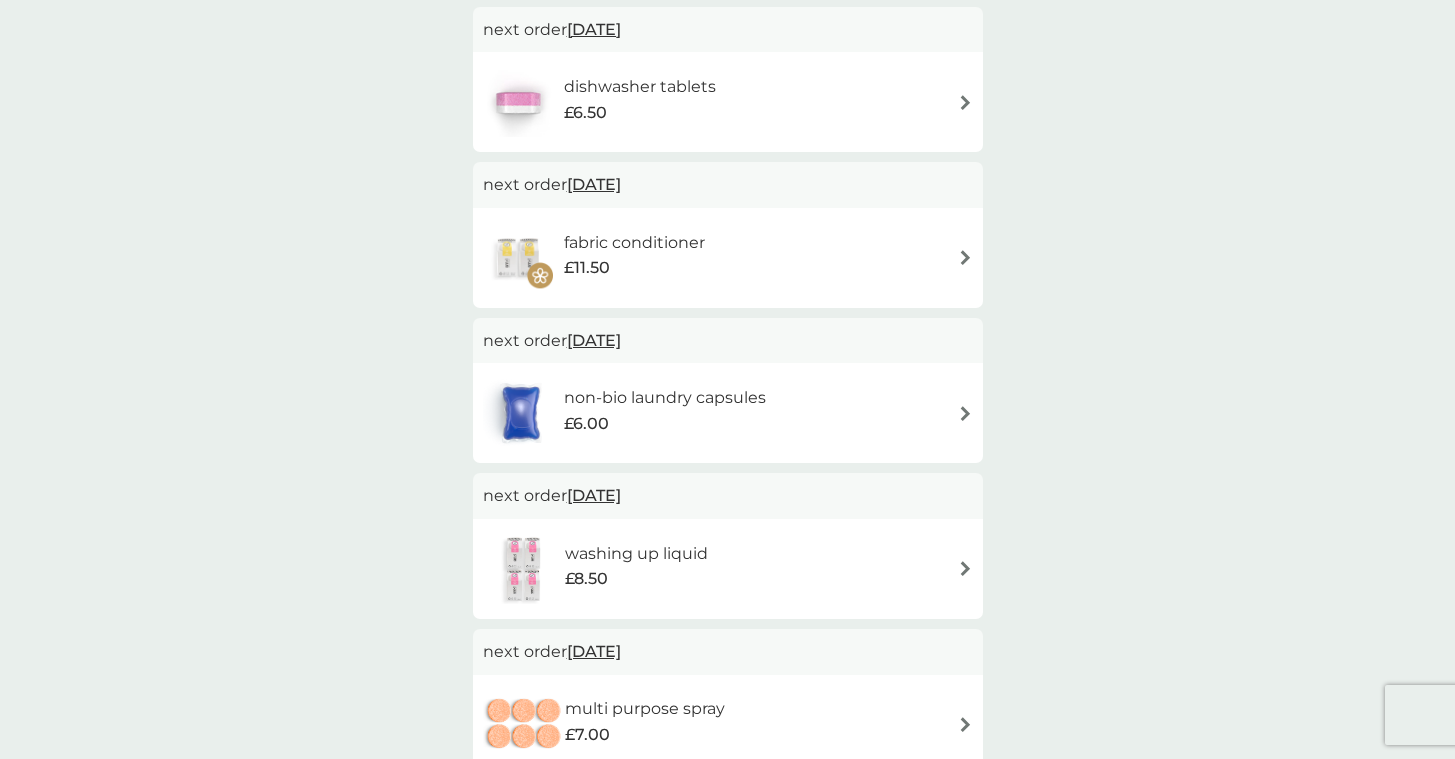 scroll, scrollTop: 234, scrollLeft: 0, axis: vertical 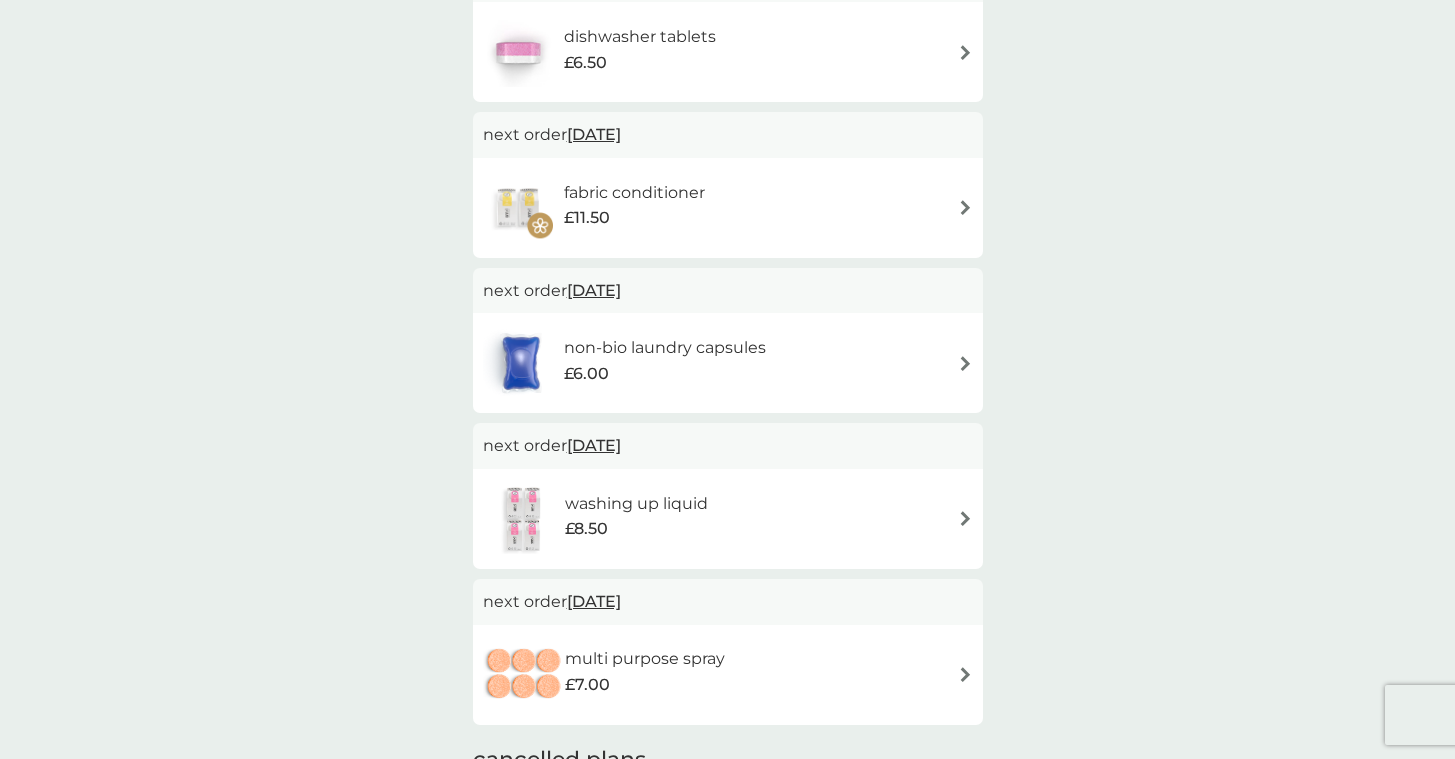 click on "[DATE]" at bounding box center (594, 290) 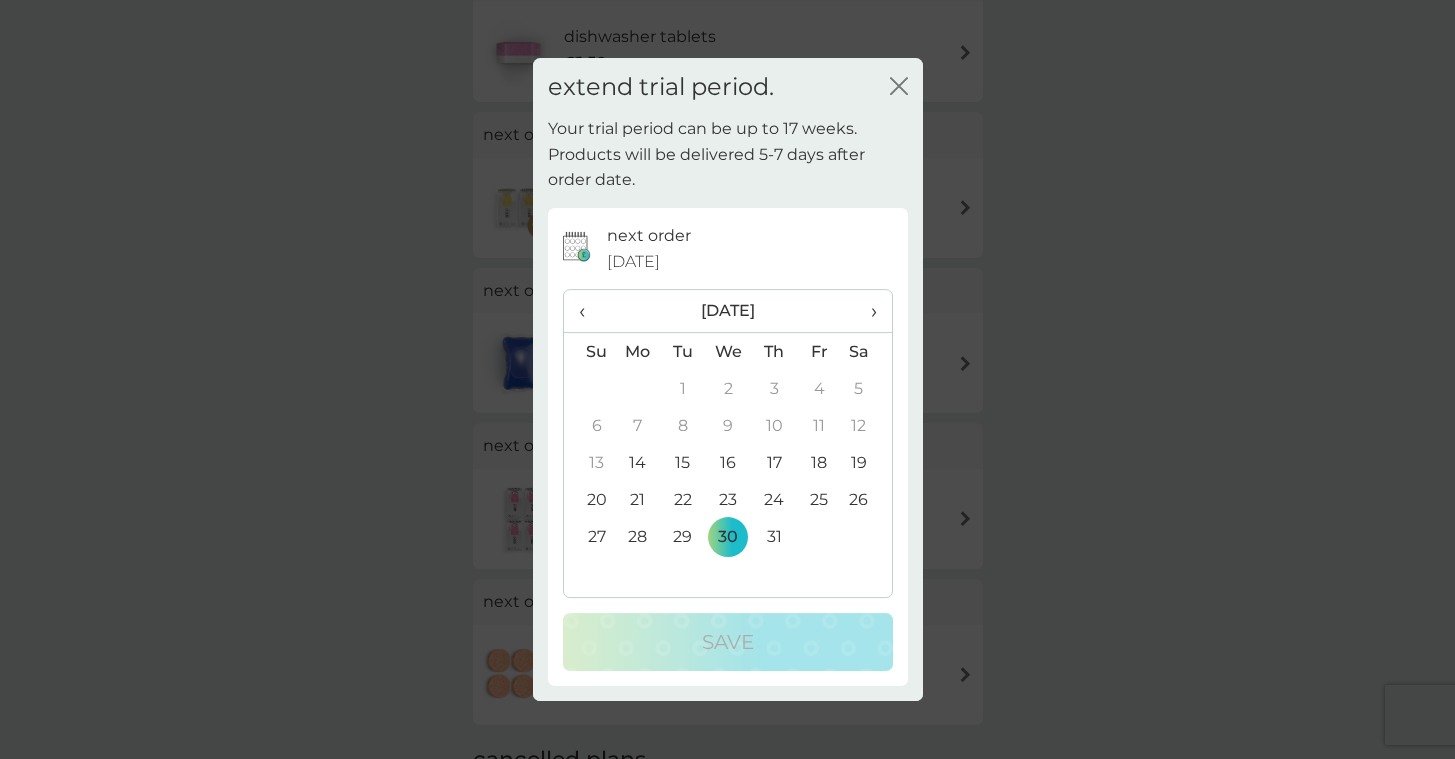 click on "27" at bounding box center [589, 536] 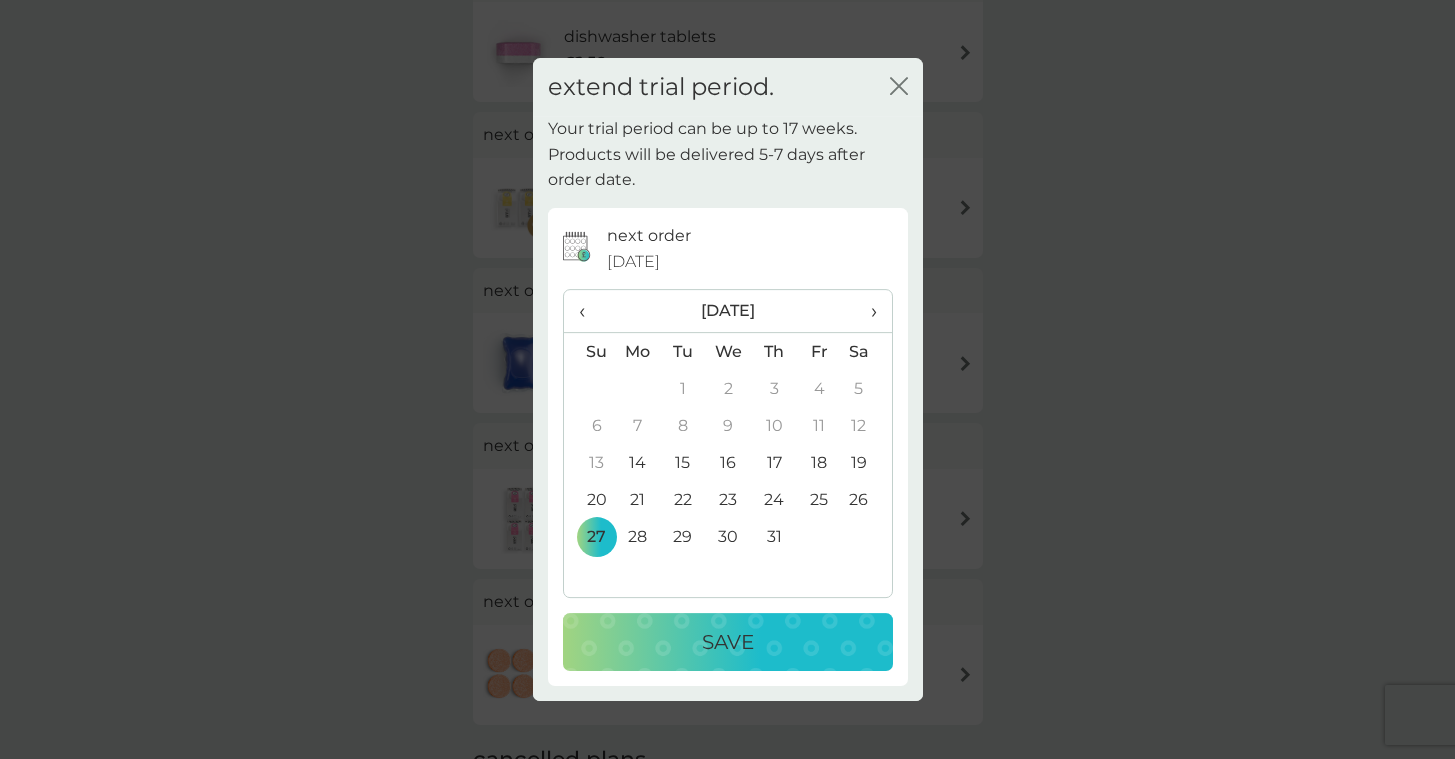 click on "Save" at bounding box center (728, 642) 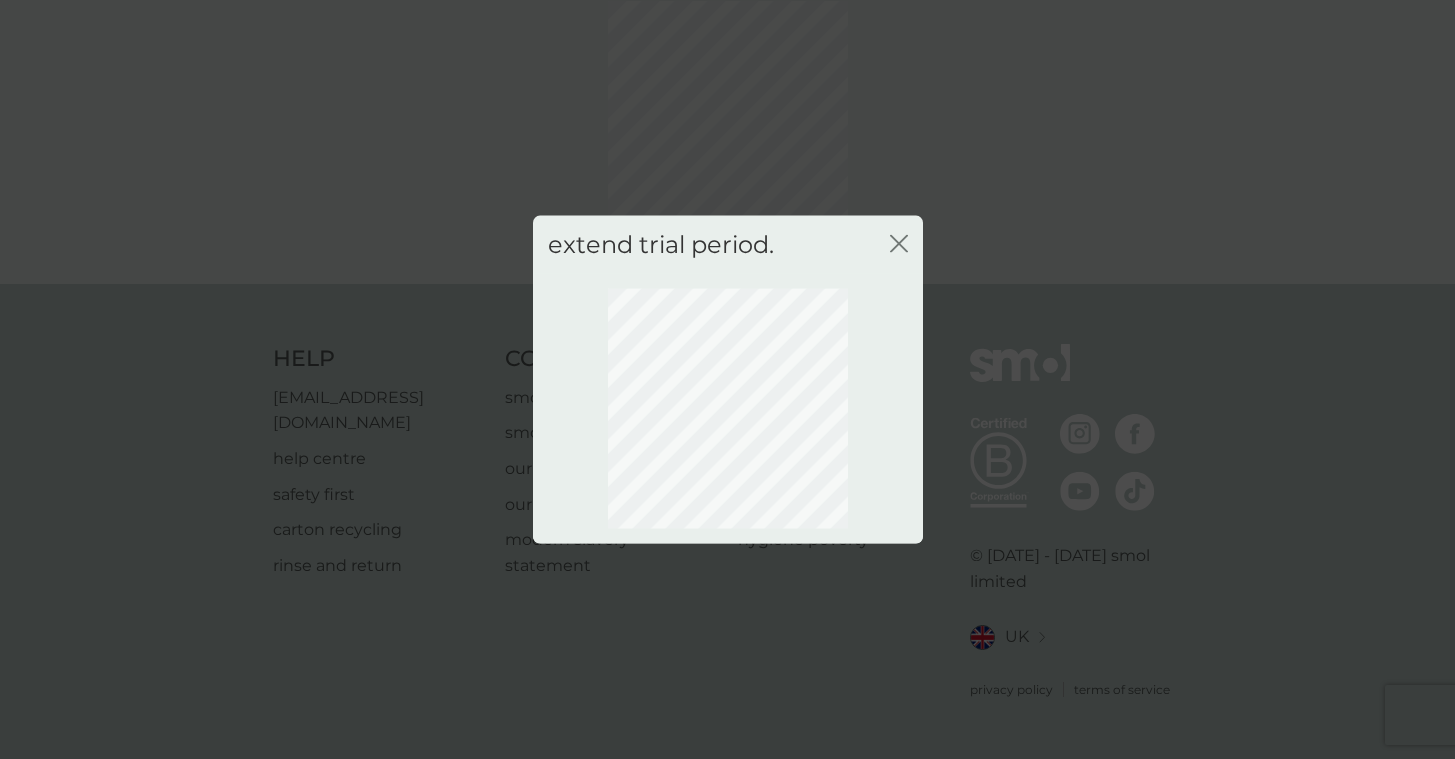 scroll, scrollTop: 78, scrollLeft: 0, axis: vertical 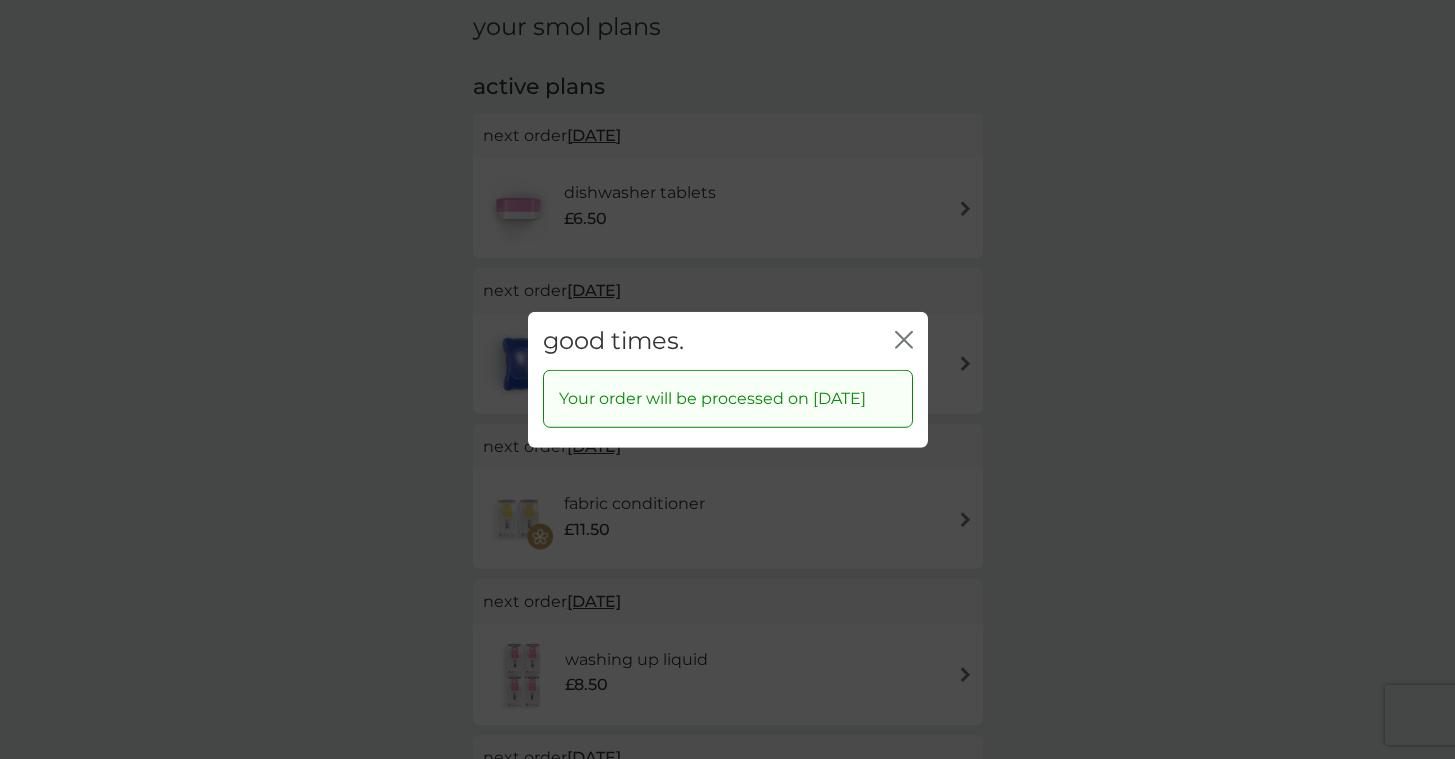 click 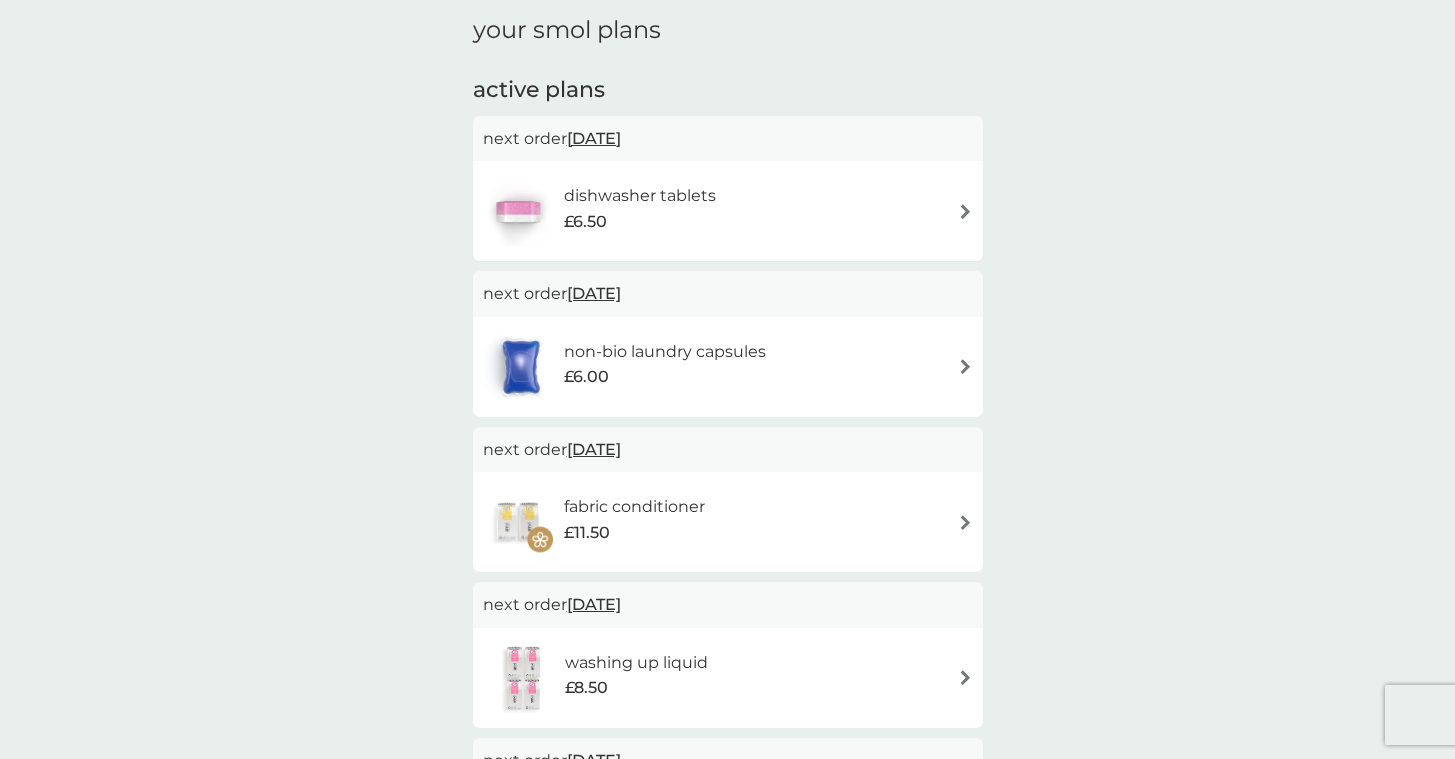 scroll, scrollTop: 0, scrollLeft: 0, axis: both 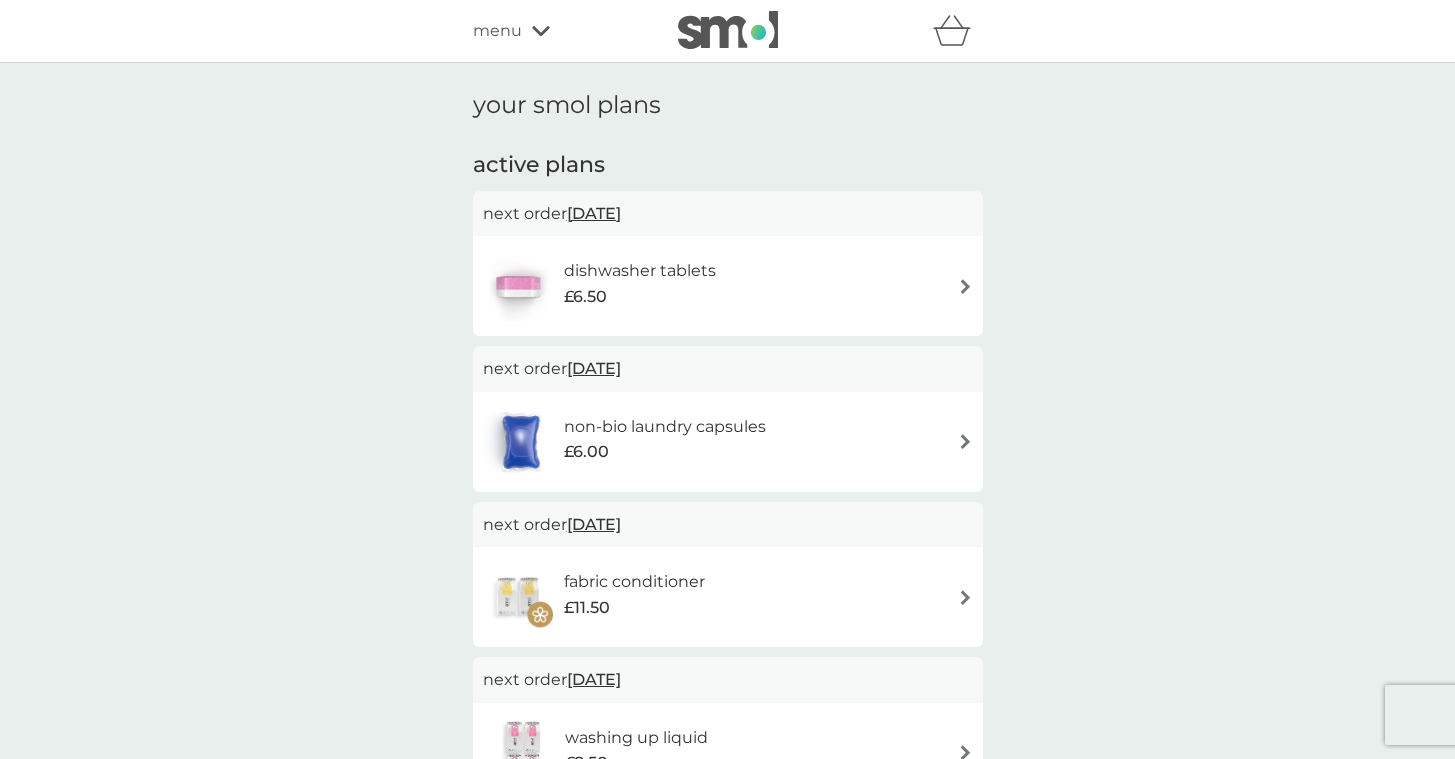 click 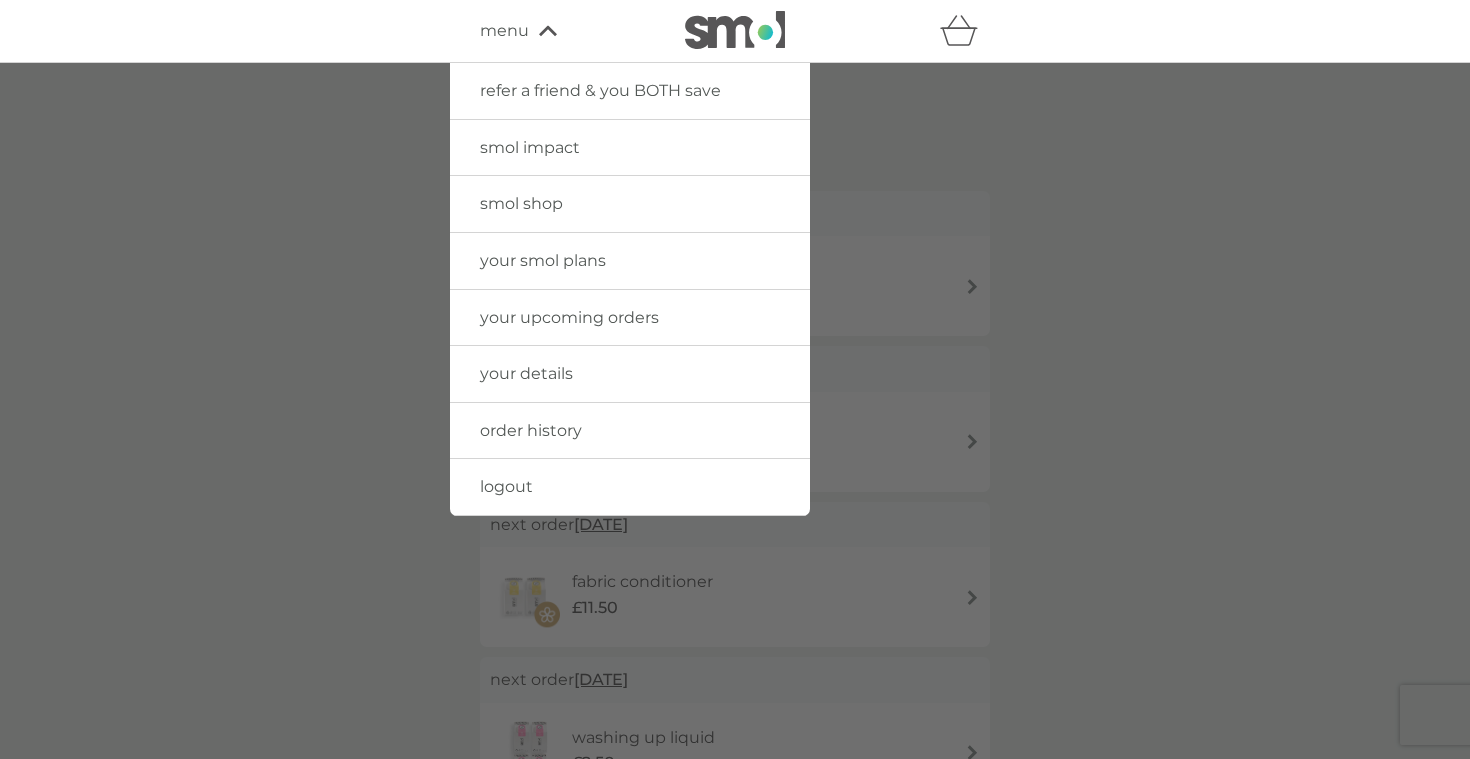 click at bounding box center [735, 442] 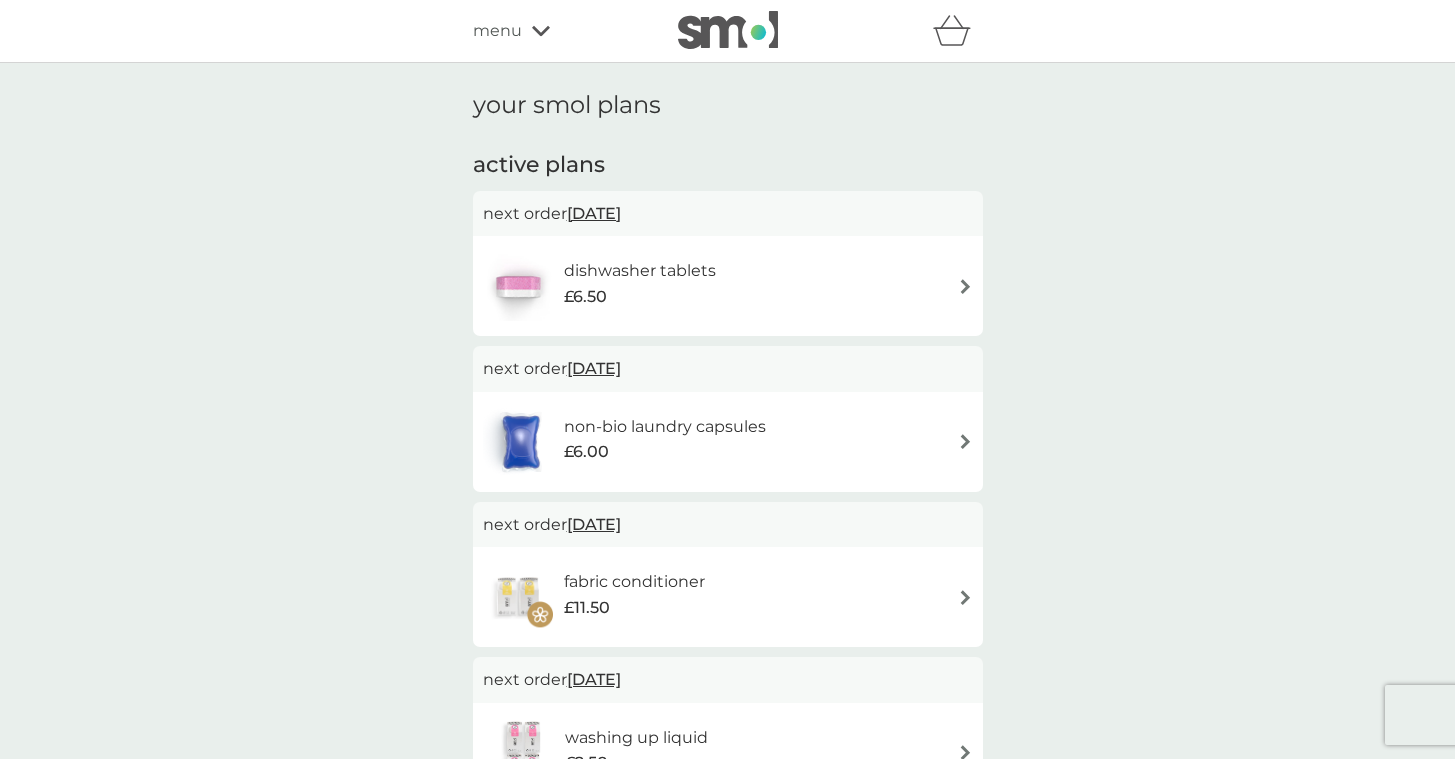 click at bounding box center (728, 30) 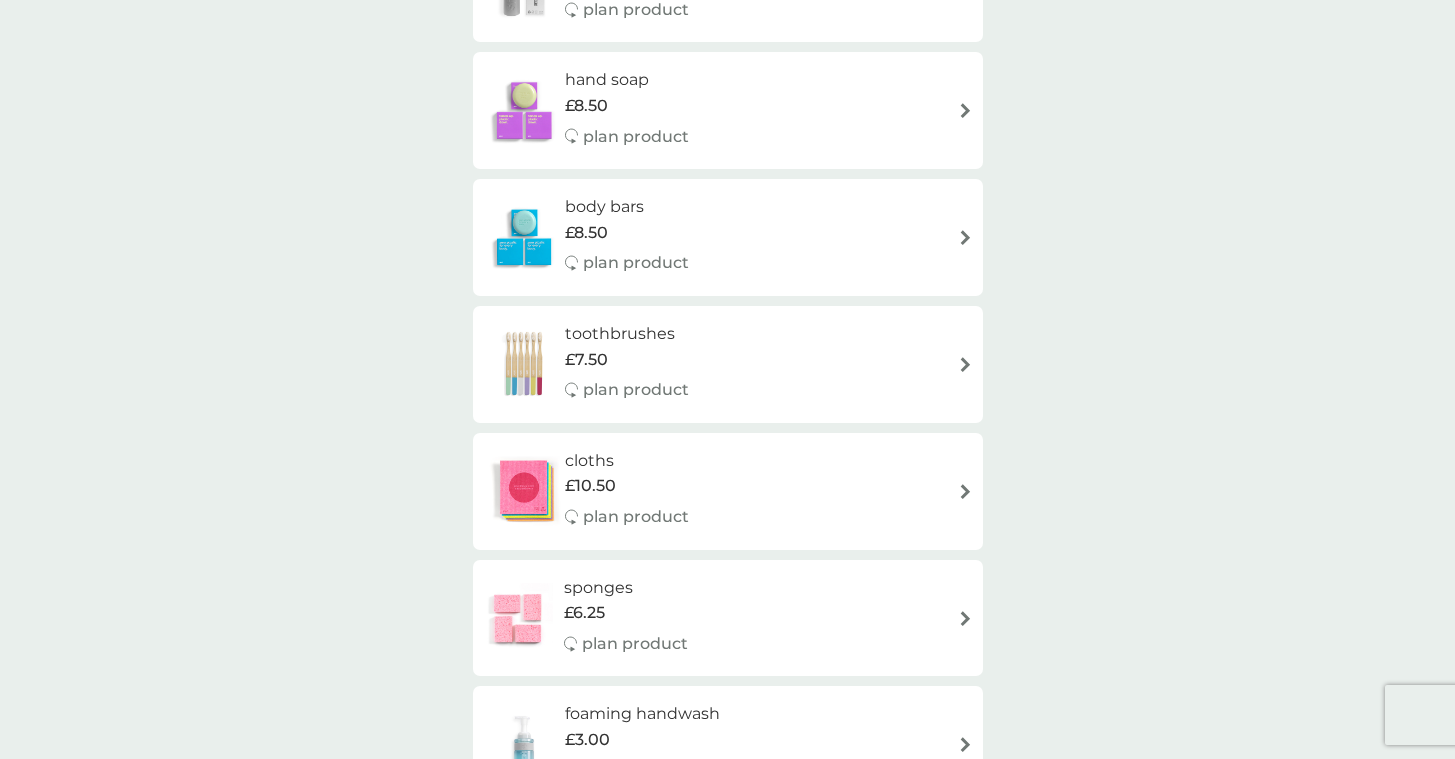 scroll, scrollTop: 2503, scrollLeft: 0, axis: vertical 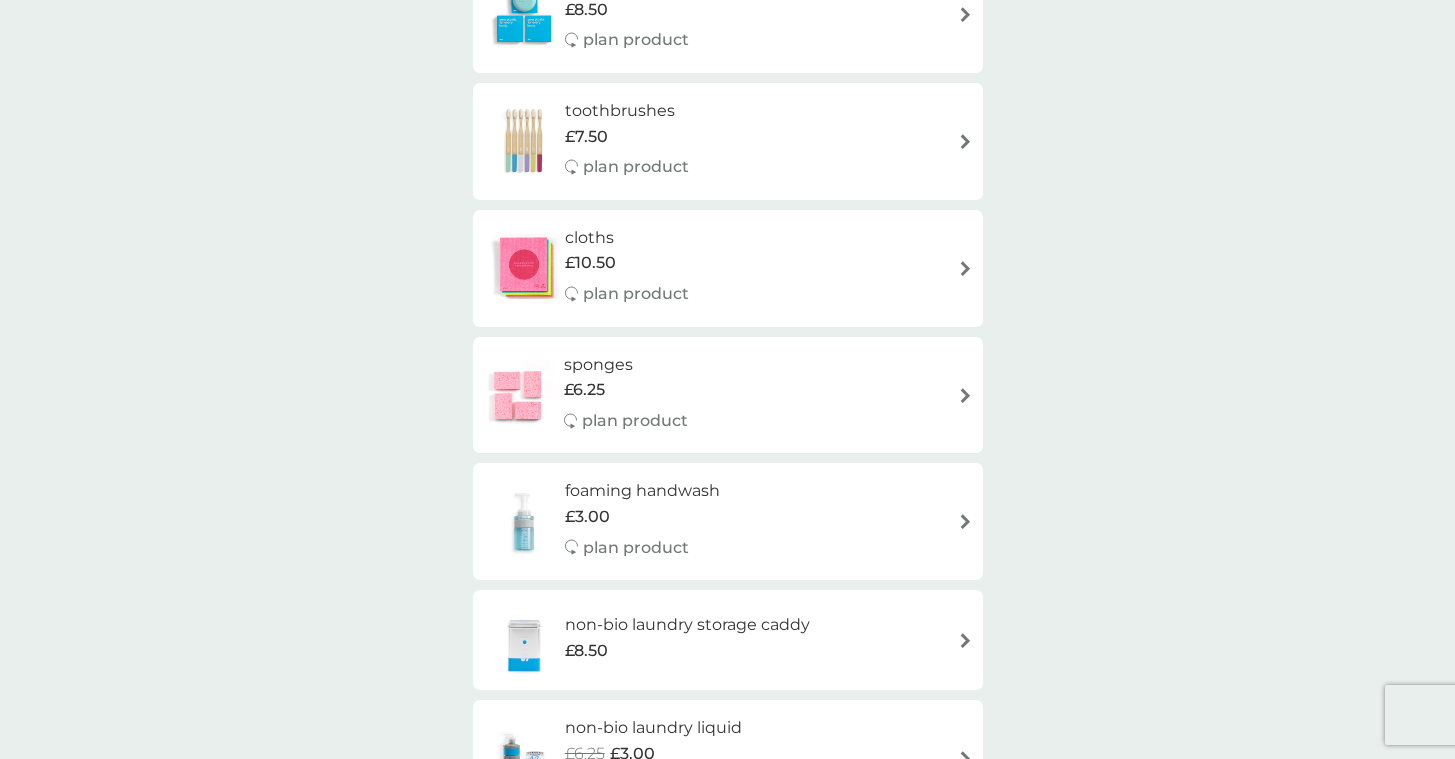 click on "sponges" at bounding box center (626, 365) 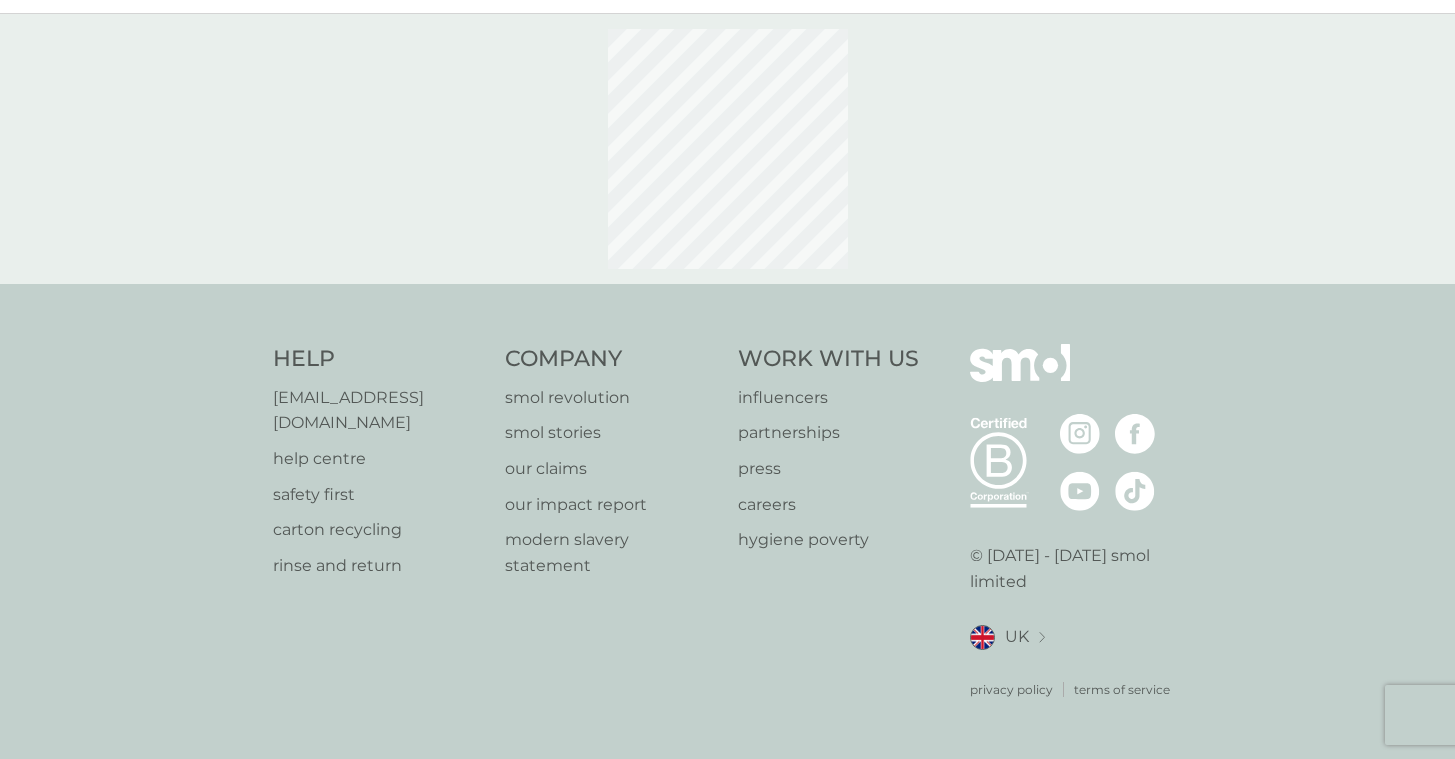 scroll, scrollTop: 0, scrollLeft: 0, axis: both 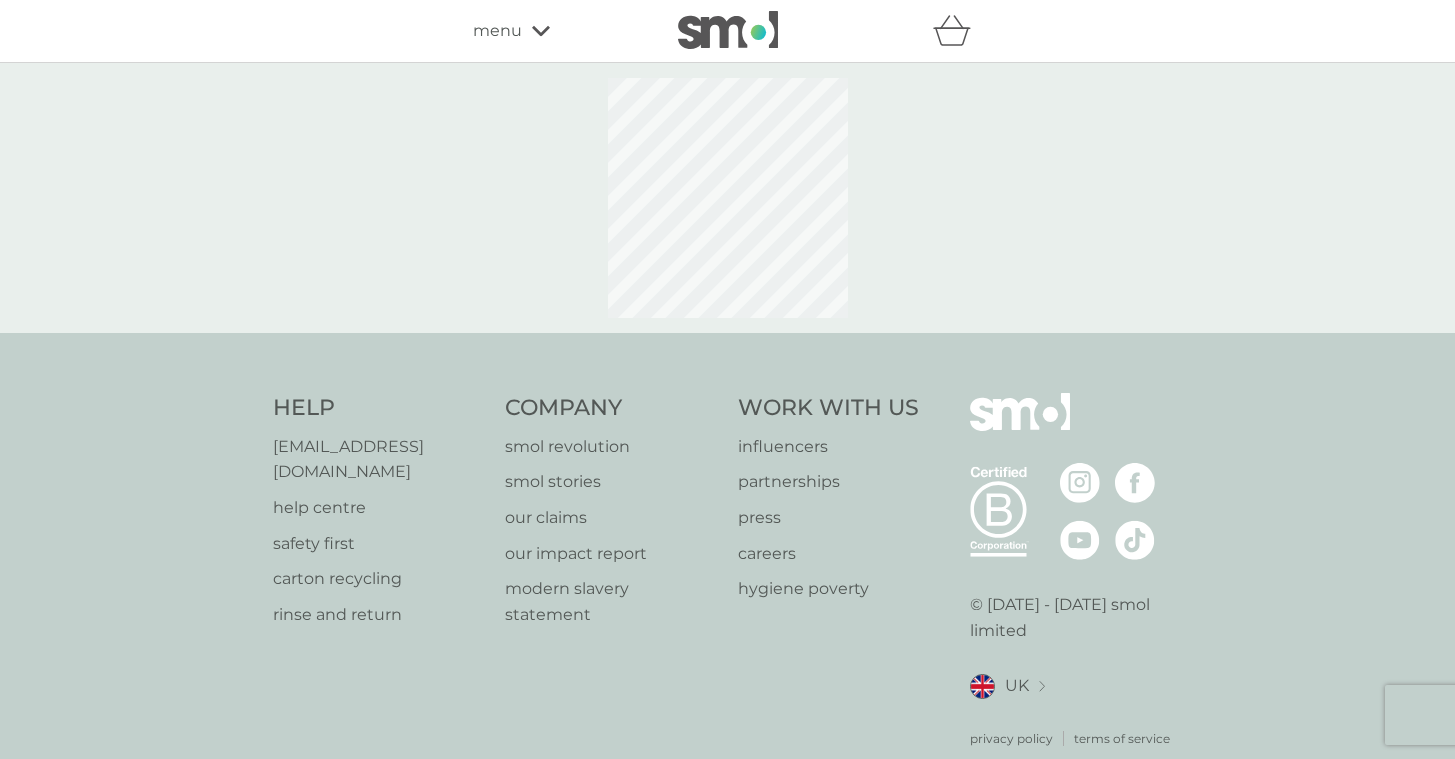 select on "63" 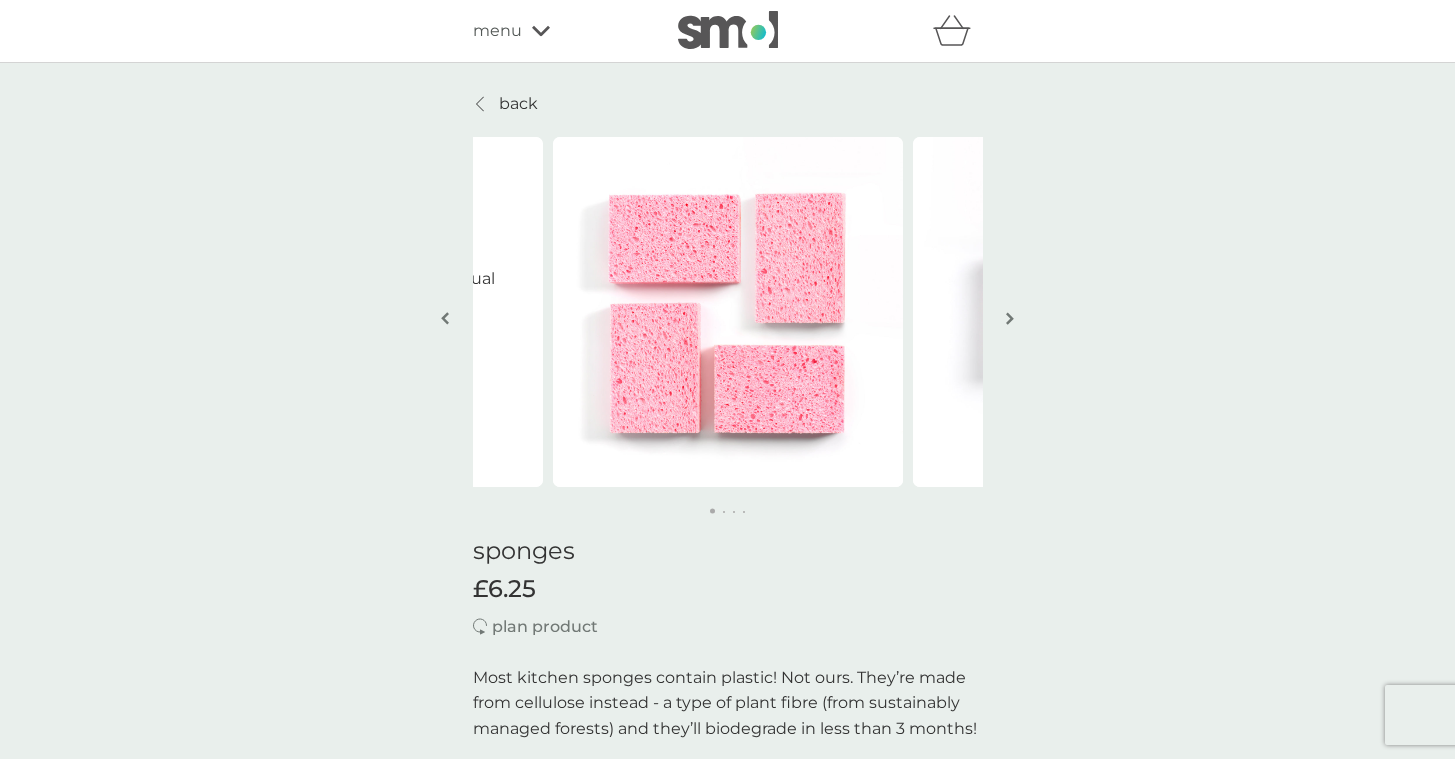 click on "back" at bounding box center [518, 104] 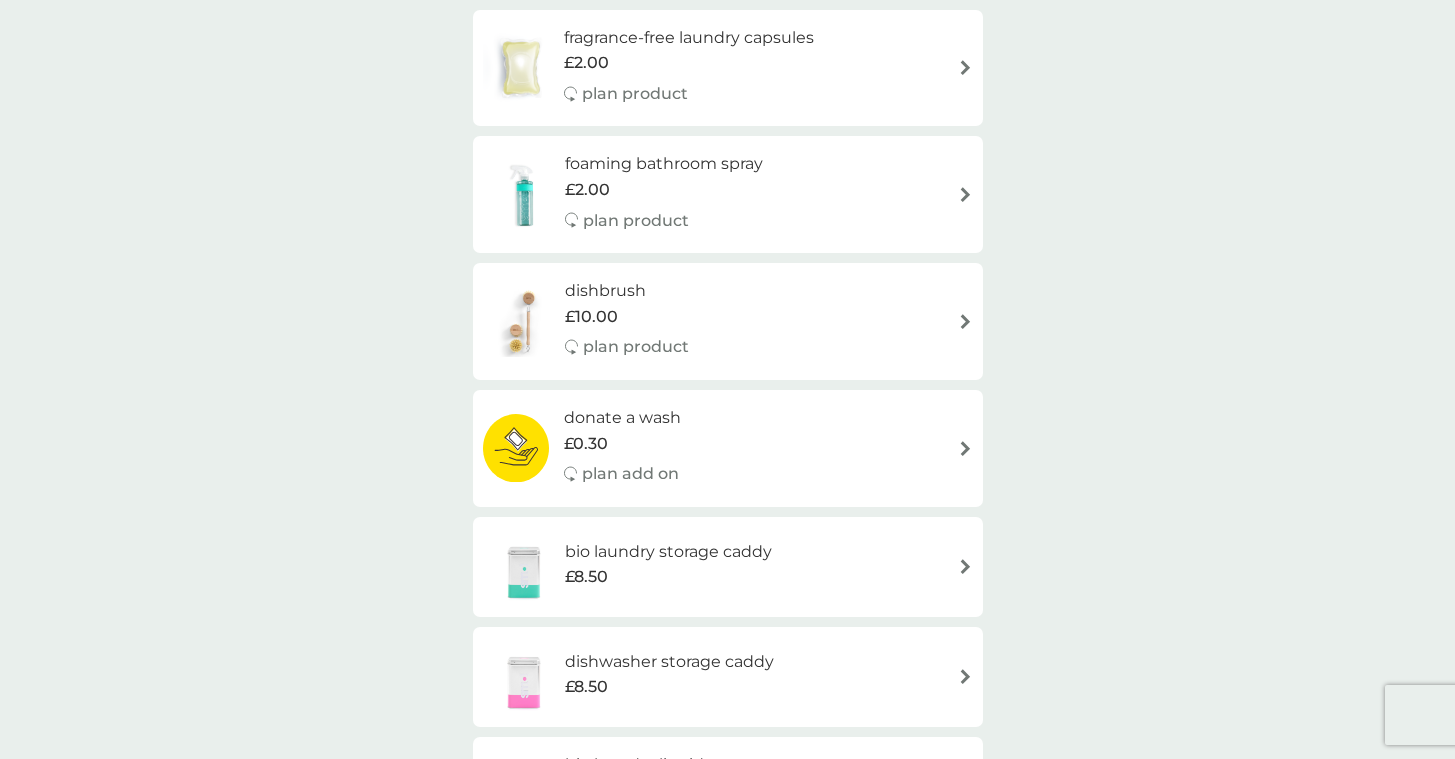 scroll, scrollTop: 0, scrollLeft: 0, axis: both 